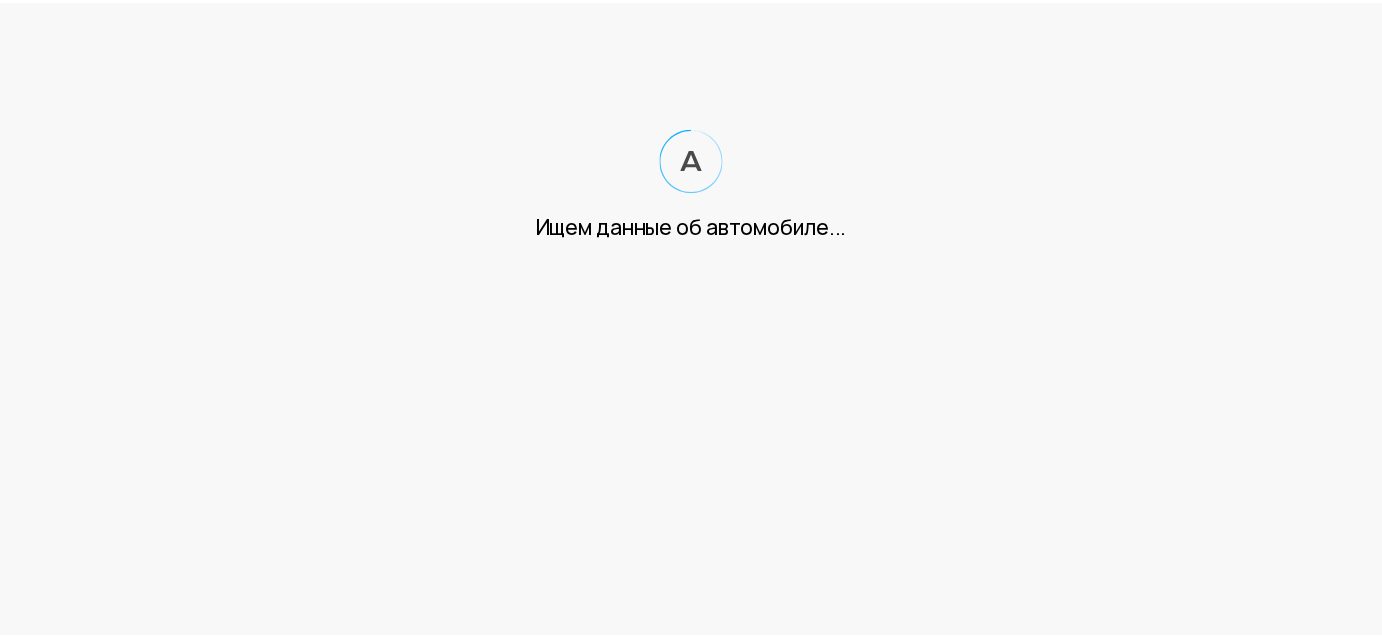 scroll, scrollTop: 0, scrollLeft: 0, axis: both 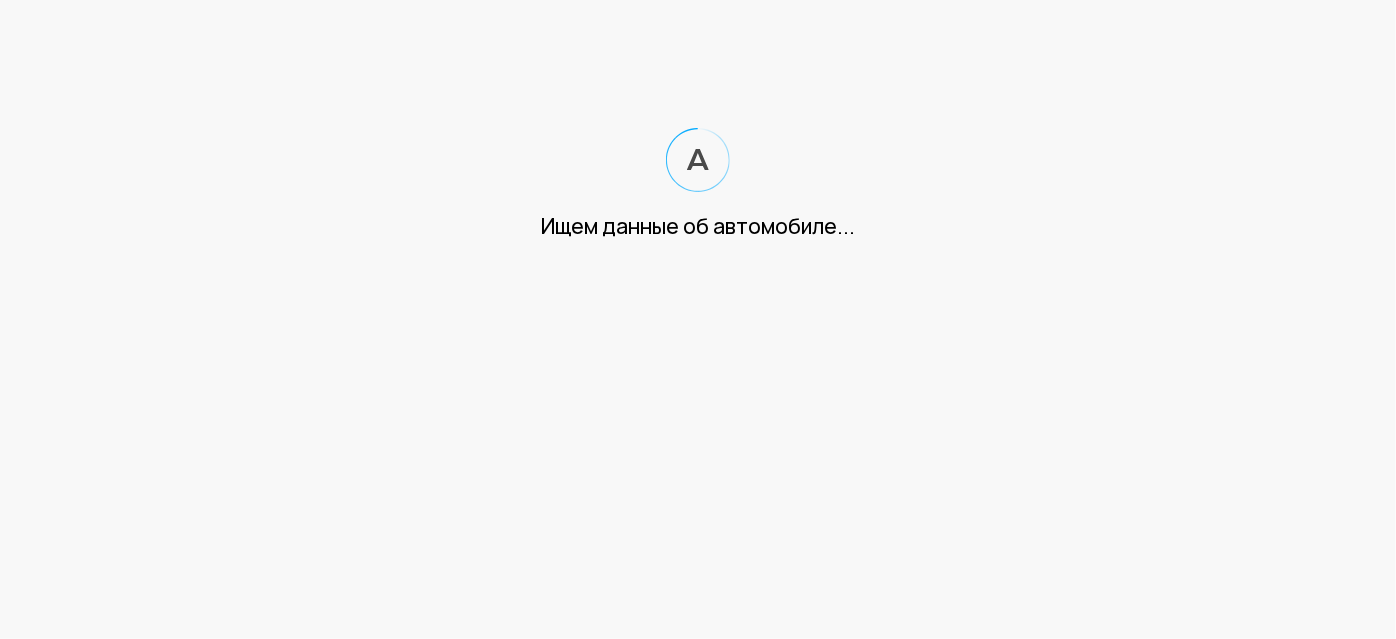 click on "Ищем данные об автомобиле..." at bounding box center (698, 140) 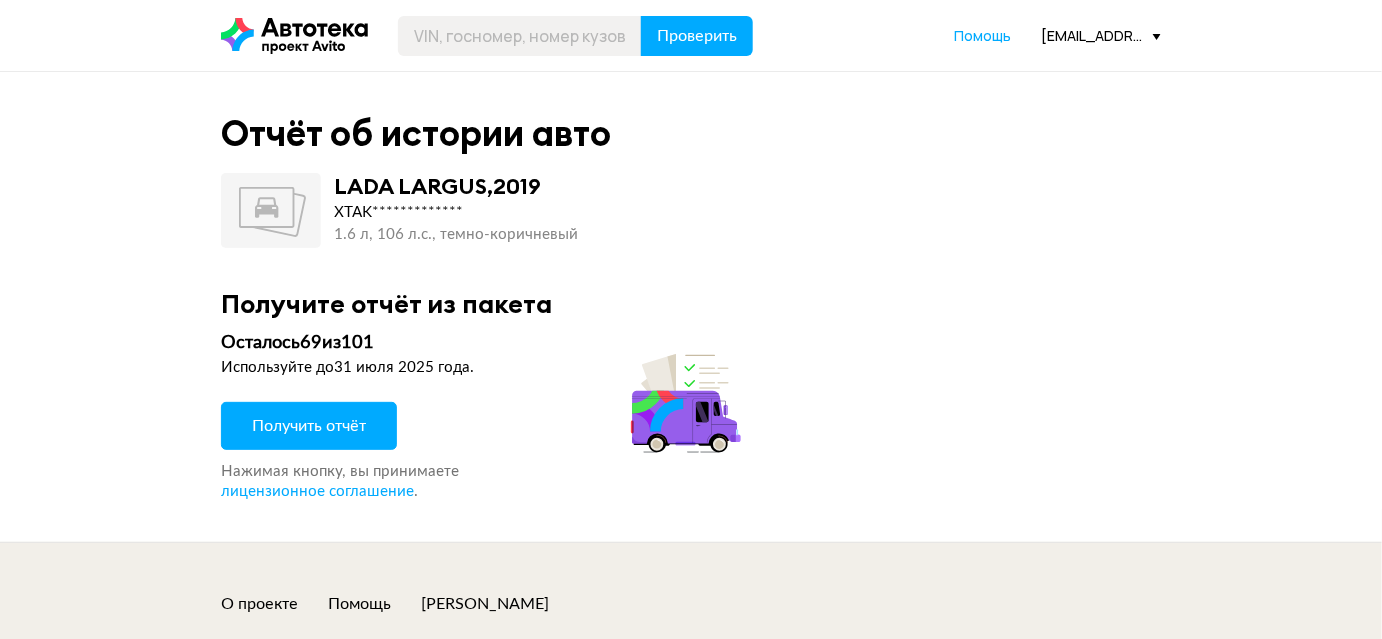 click on "Получить отчёт" at bounding box center (309, 426) 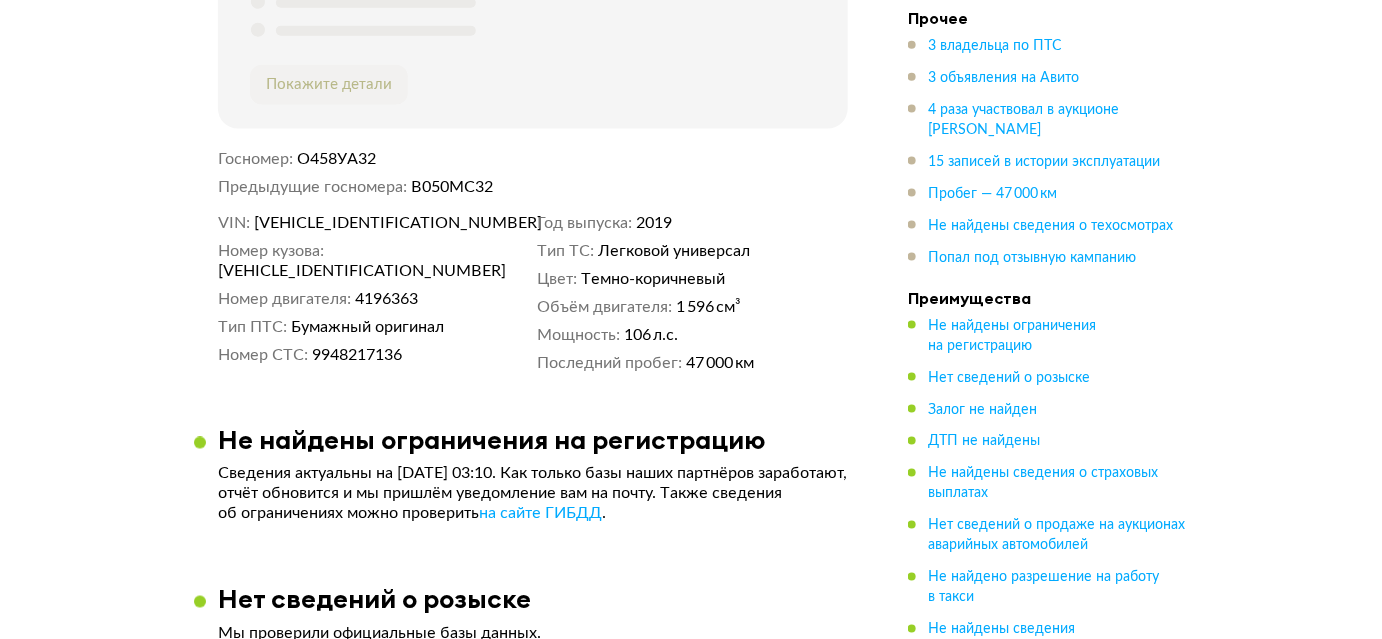 scroll, scrollTop: 909, scrollLeft: 0, axis: vertical 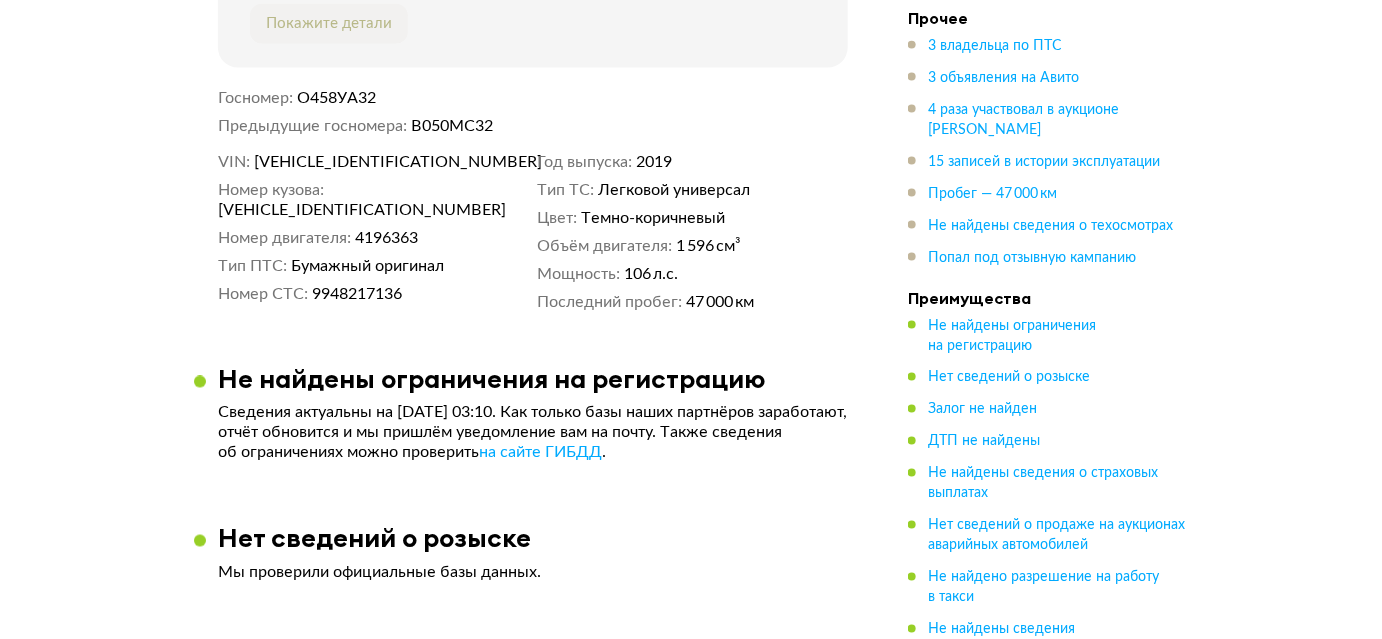 click on "О458УА32" at bounding box center [337, 98] 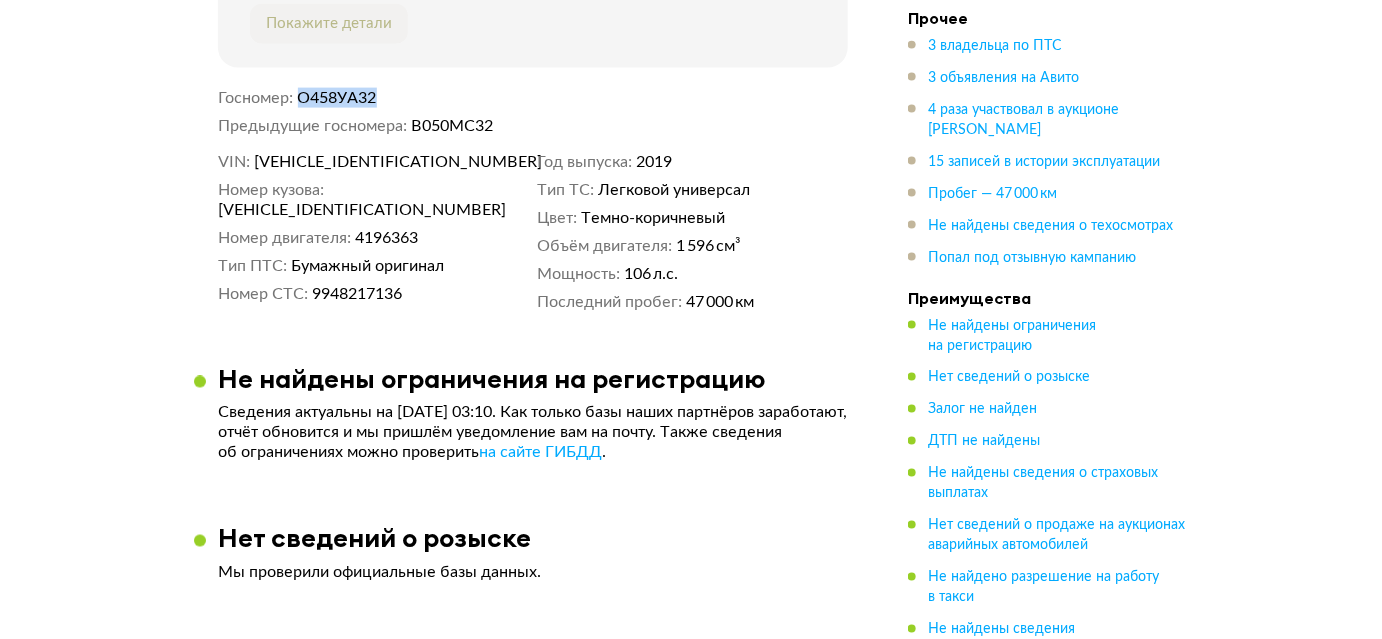 click on "О458УА32" at bounding box center [337, 98] 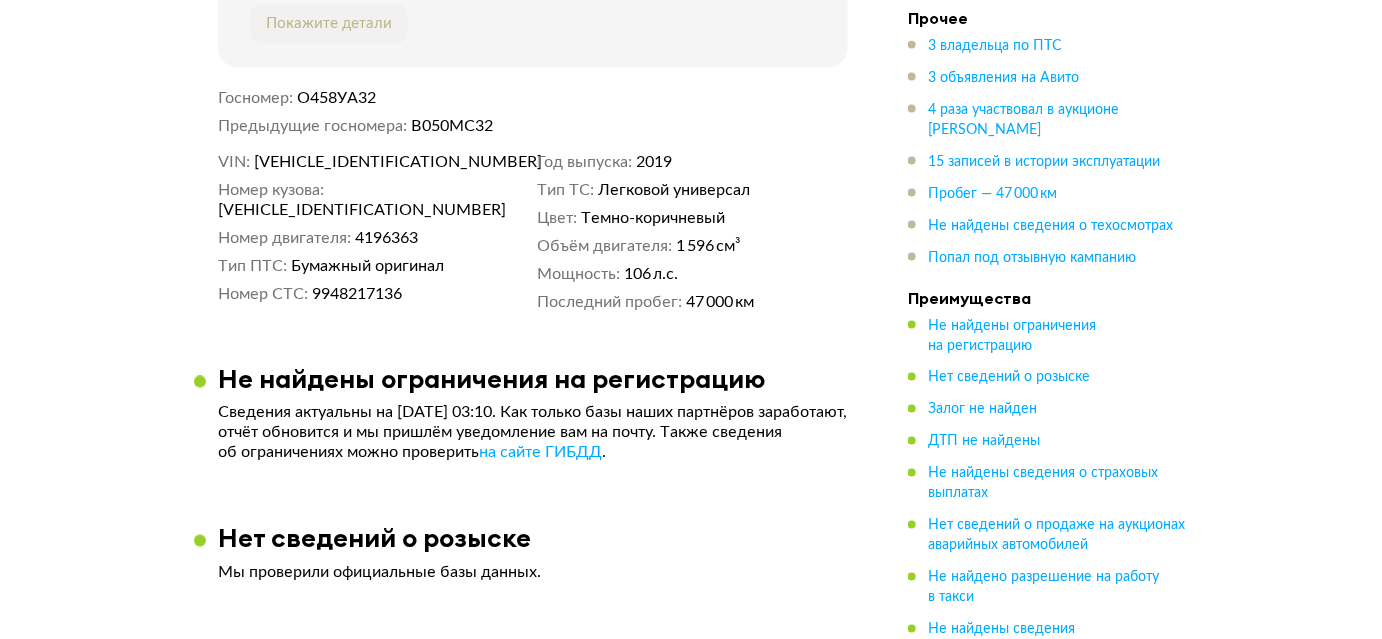 click on "В050МС32" at bounding box center (630, 126) 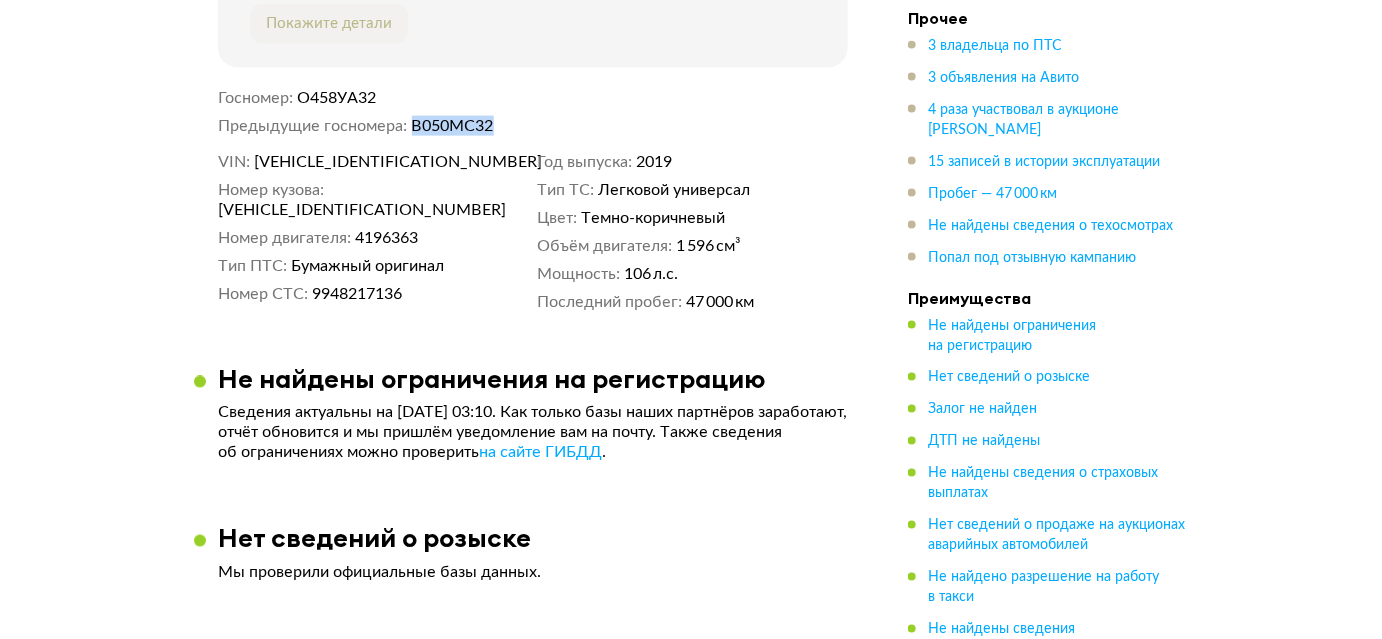 click on "В050МС32" at bounding box center (630, 126) 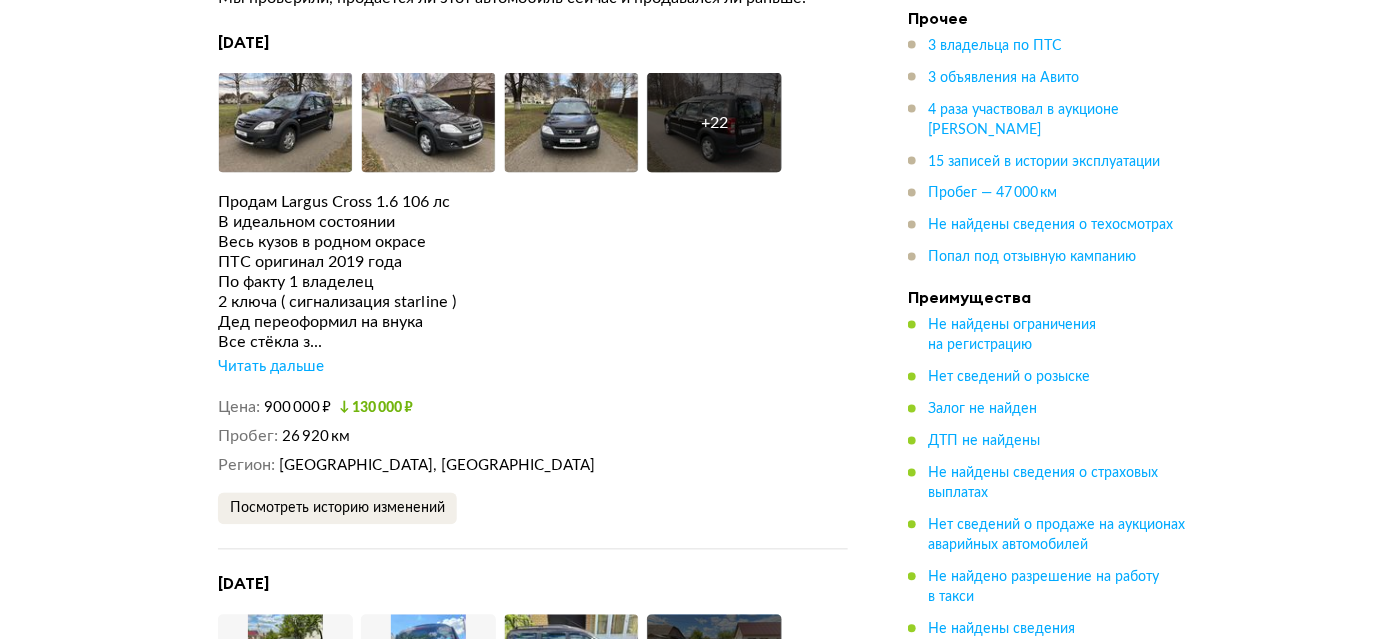 scroll, scrollTop: 3636, scrollLeft: 0, axis: vertical 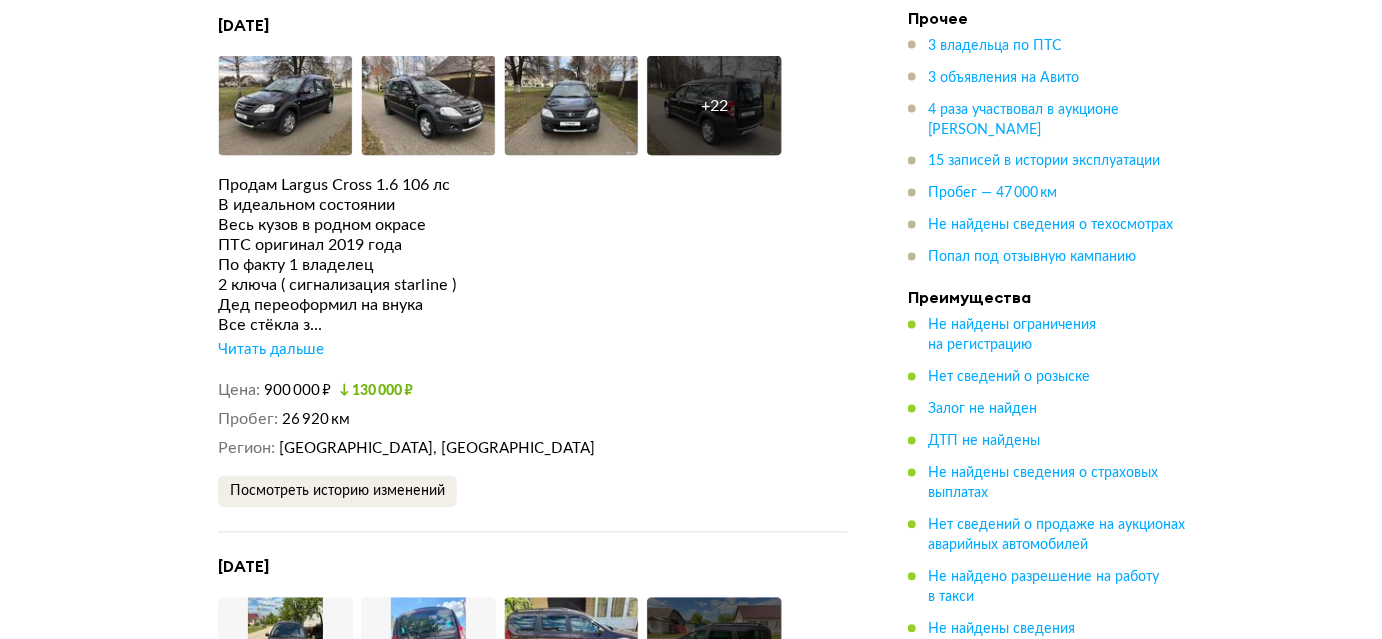 click on "Читать дальше" at bounding box center (271, 351) 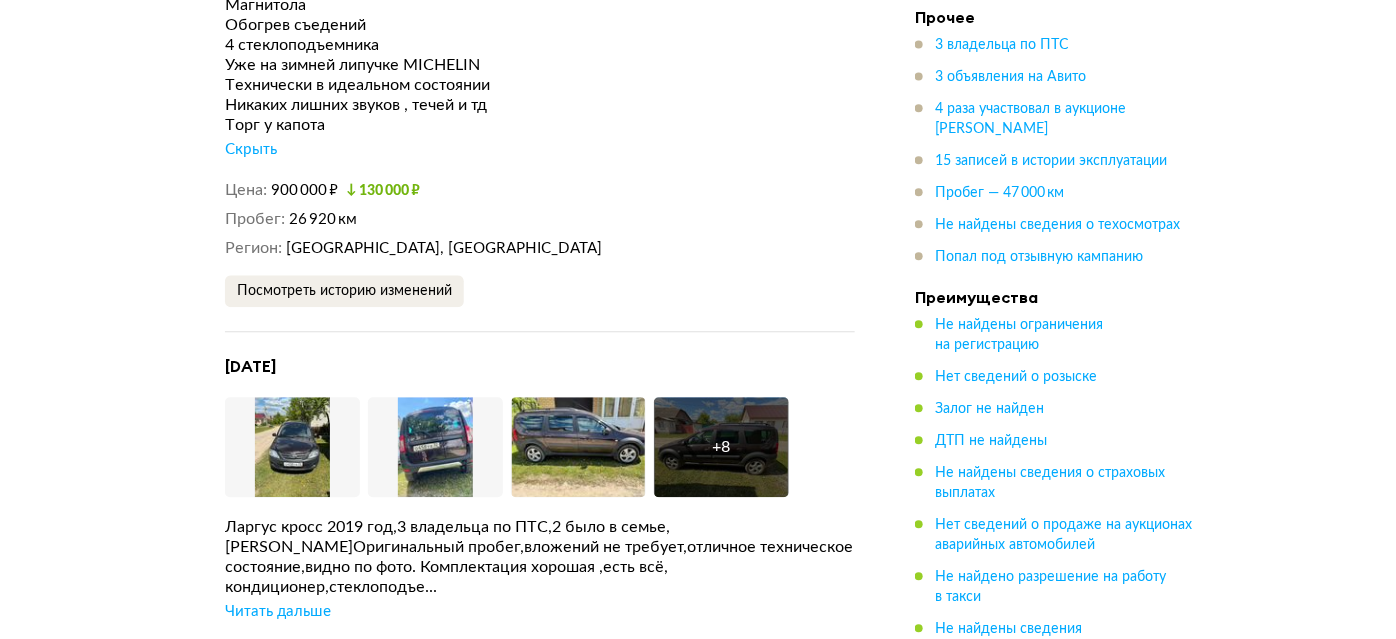 scroll, scrollTop: 4090, scrollLeft: 0, axis: vertical 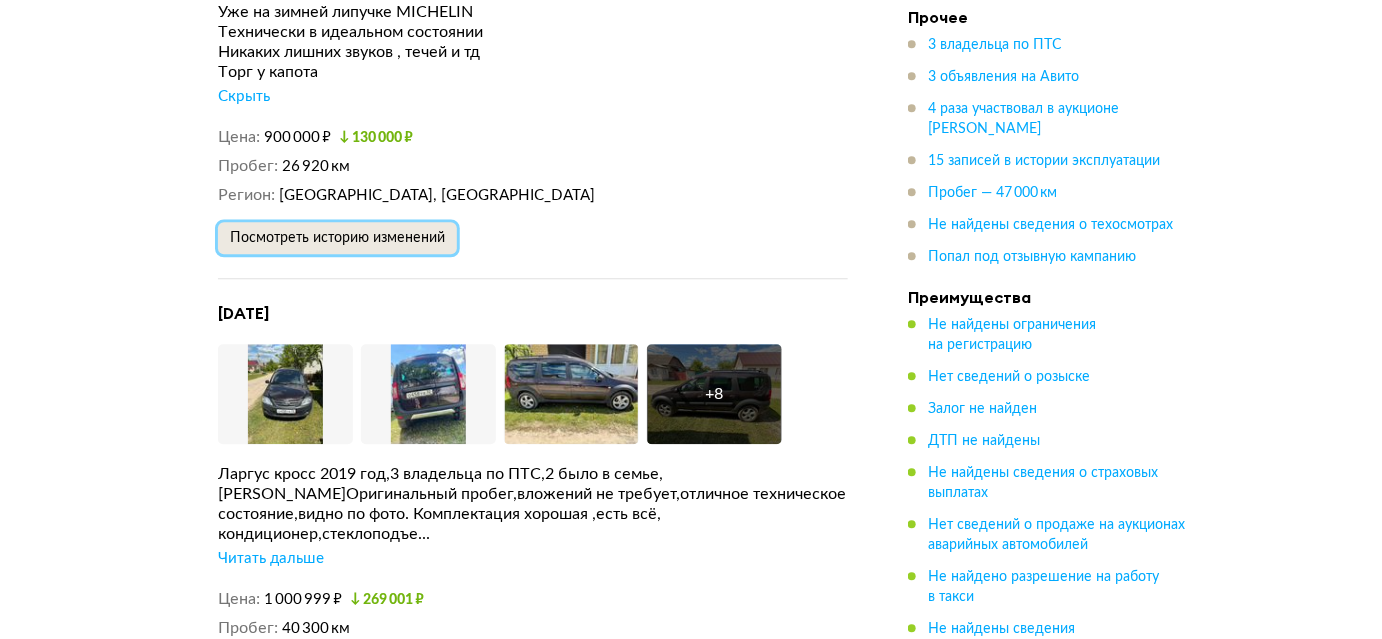 click on "Посмотреть историю изменений" at bounding box center [337, 238] 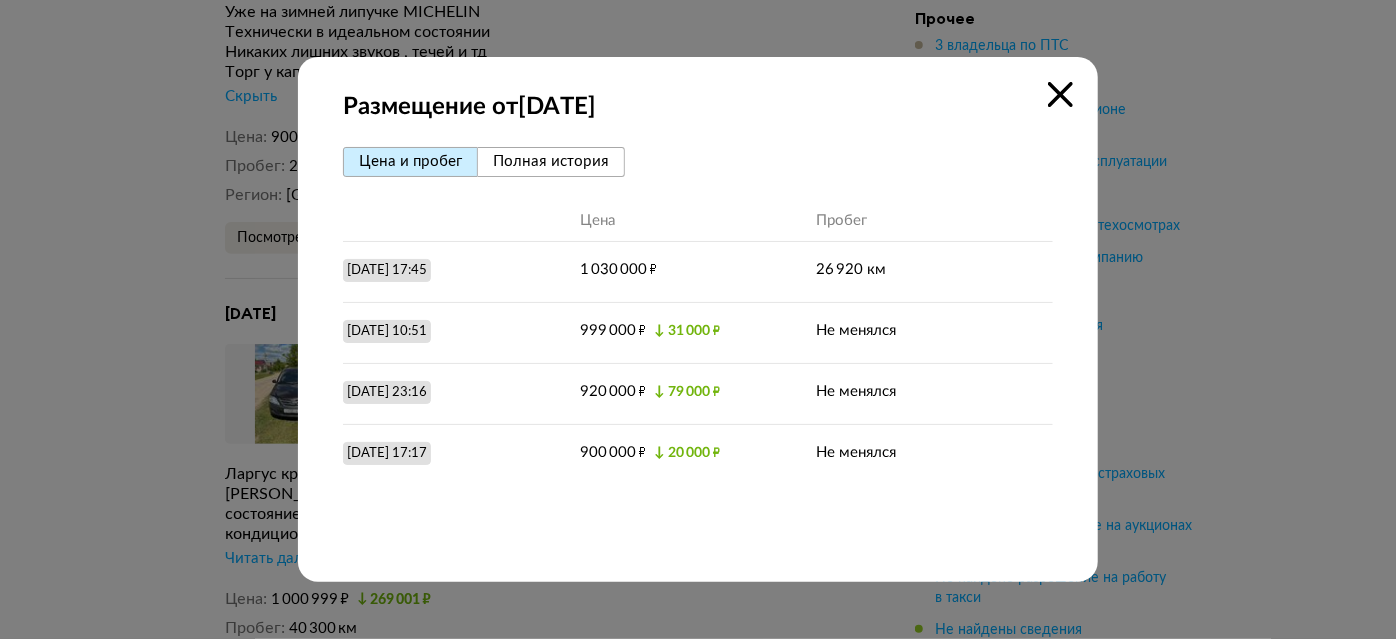 click on "Полная история" at bounding box center (551, 161) 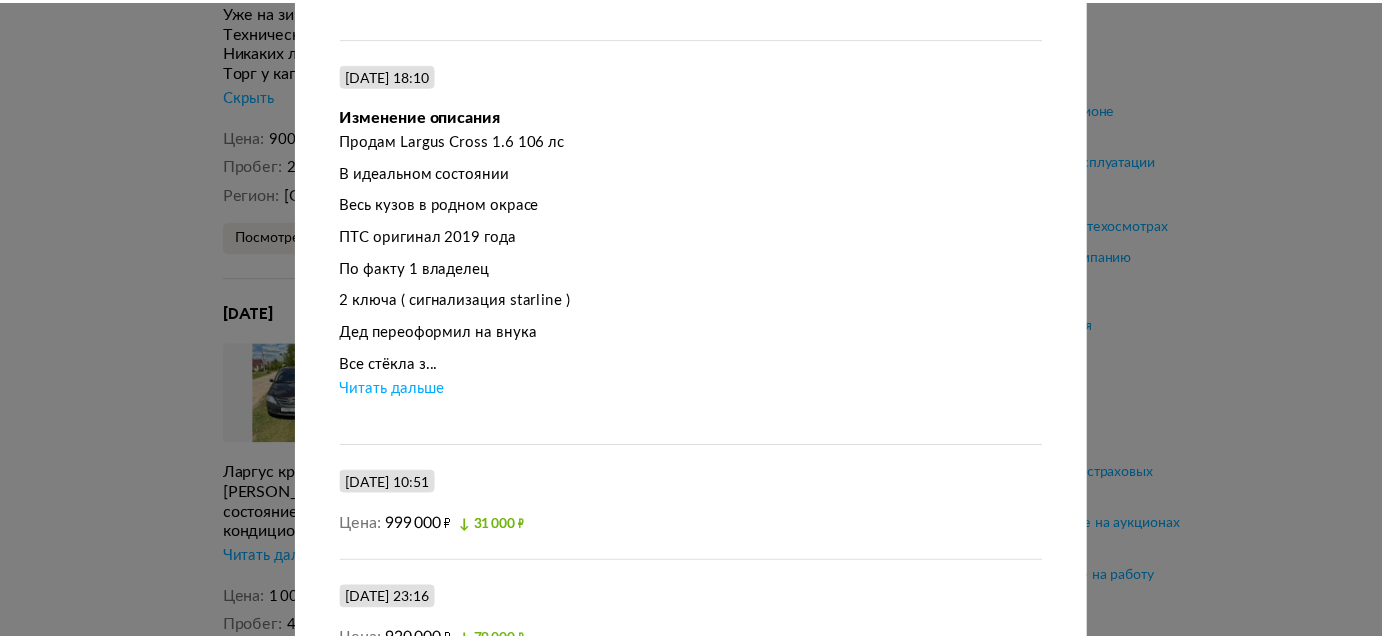 scroll, scrollTop: 1310, scrollLeft: 0, axis: vertical 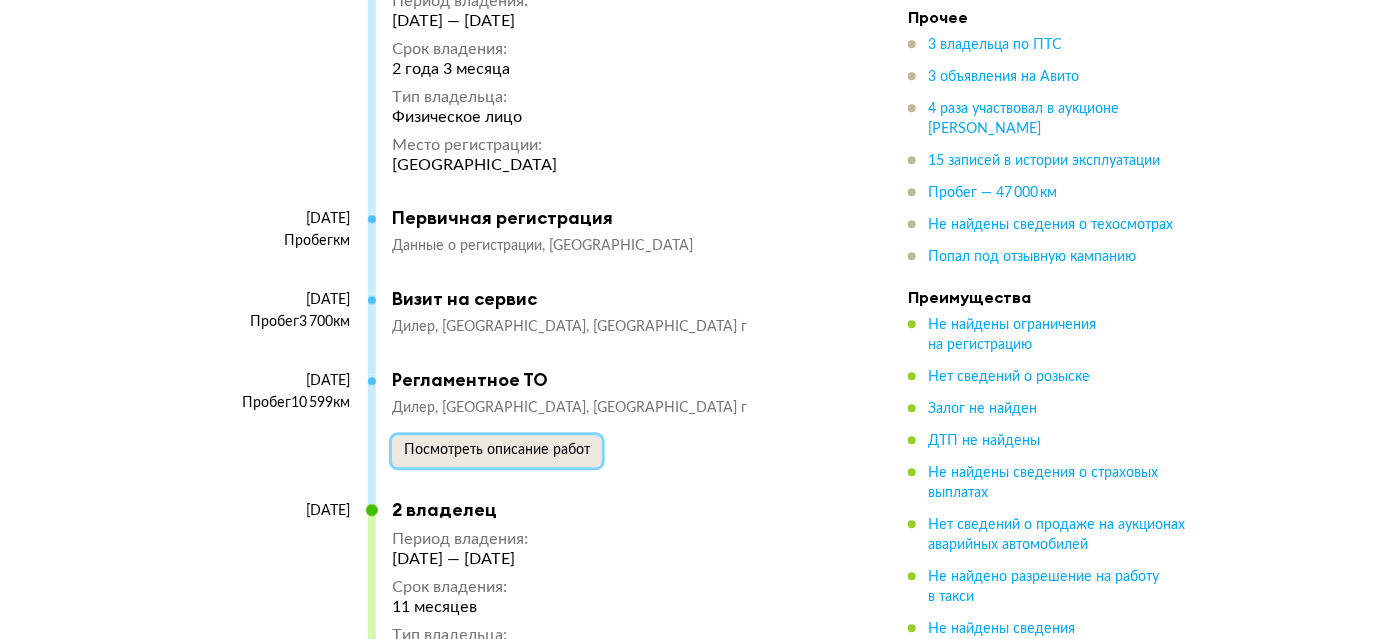 click on "Посмотреть описание работ" at bounding box center (497, 450) 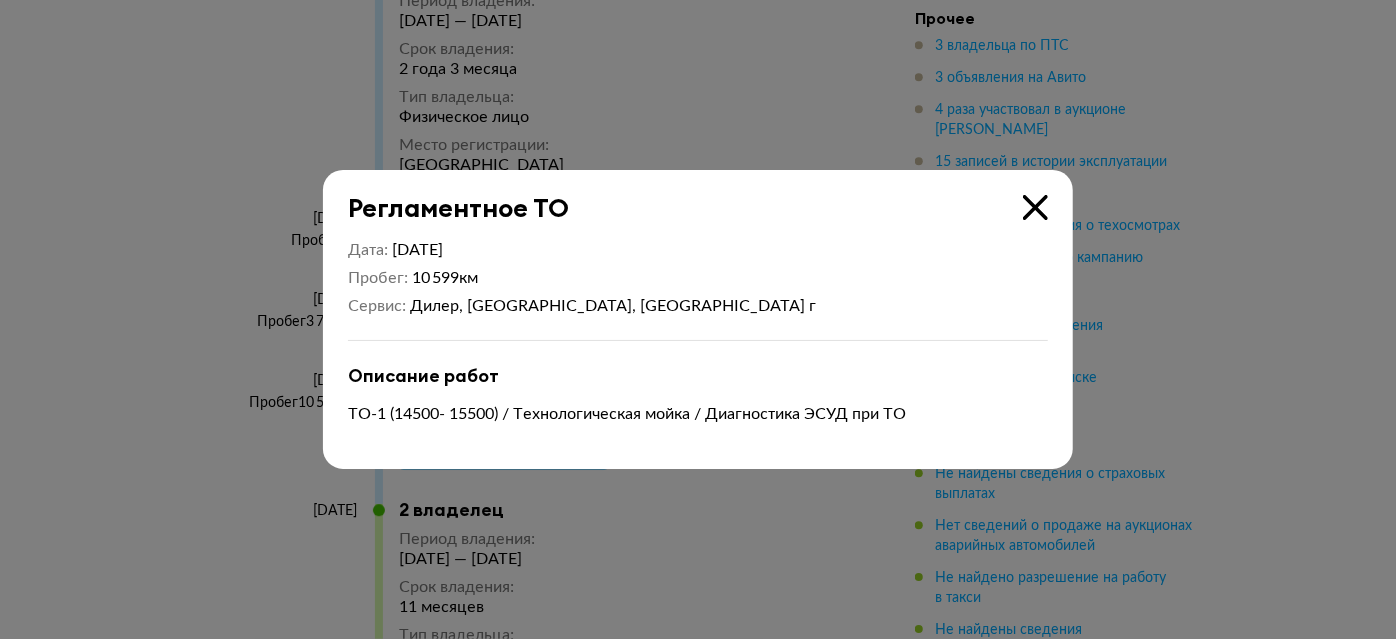 type 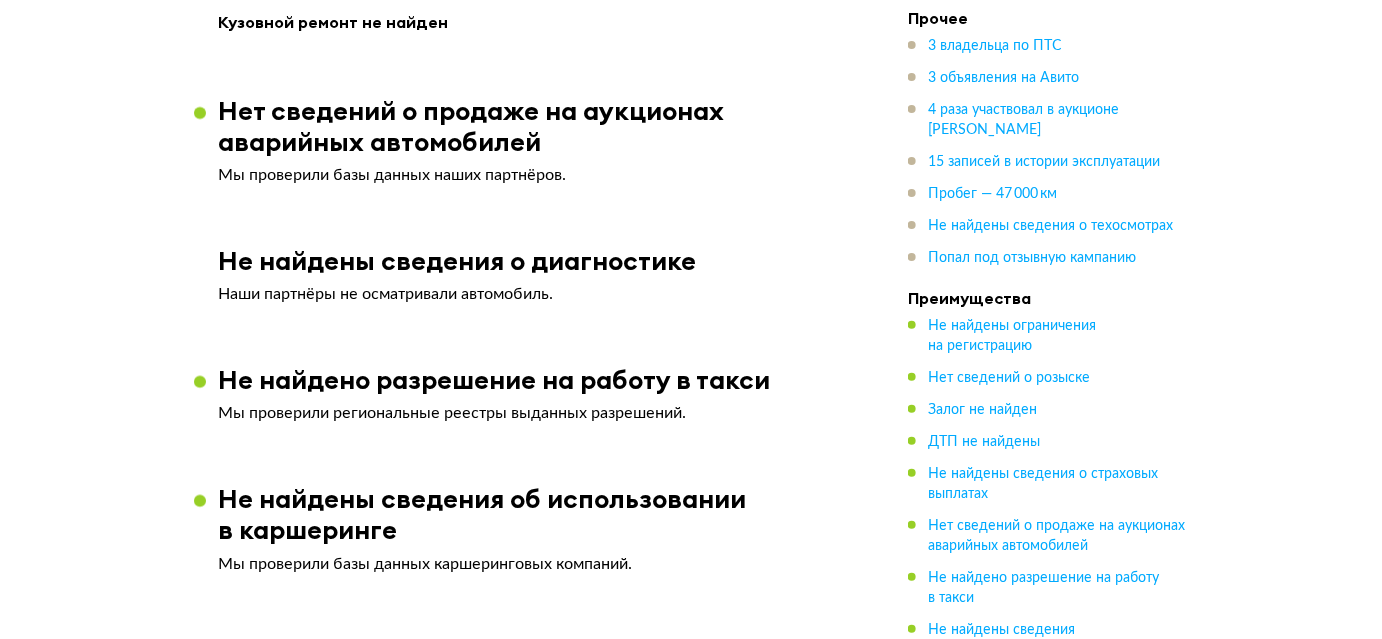 scroll, scrollTop: 0, scrollLeft: 0, axis: both 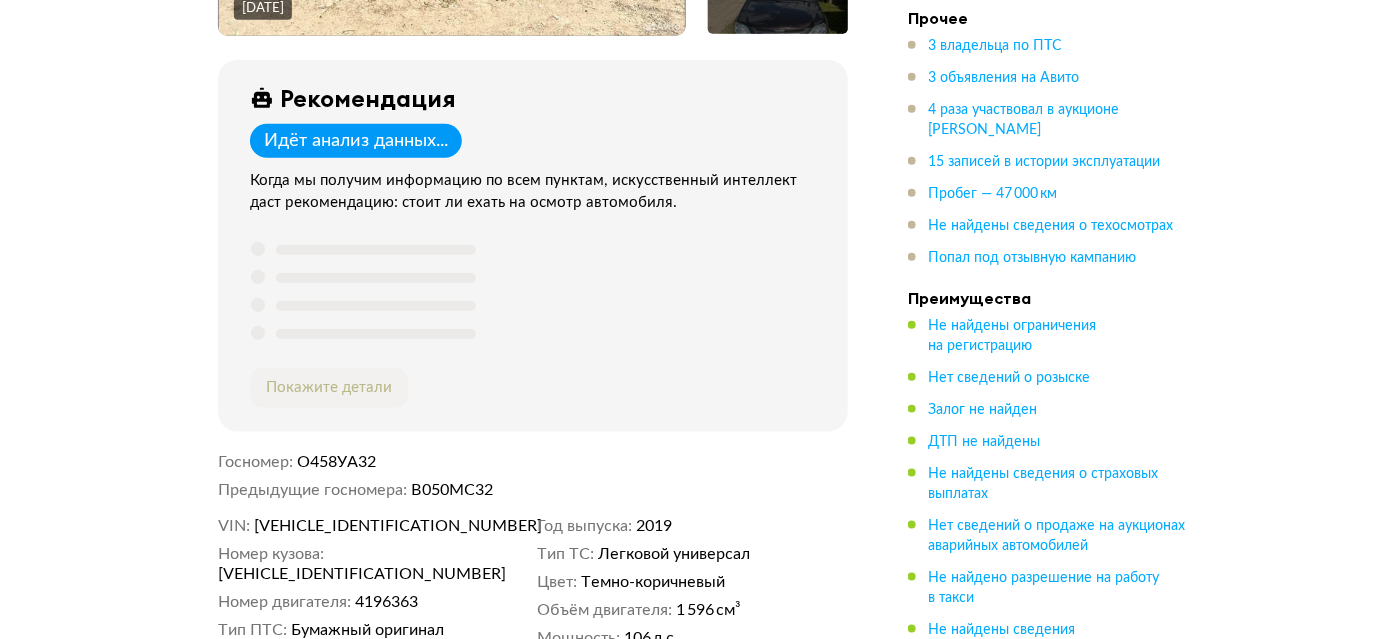 click on "XTAKS045LL1251320" at bounding box center (370, 526) 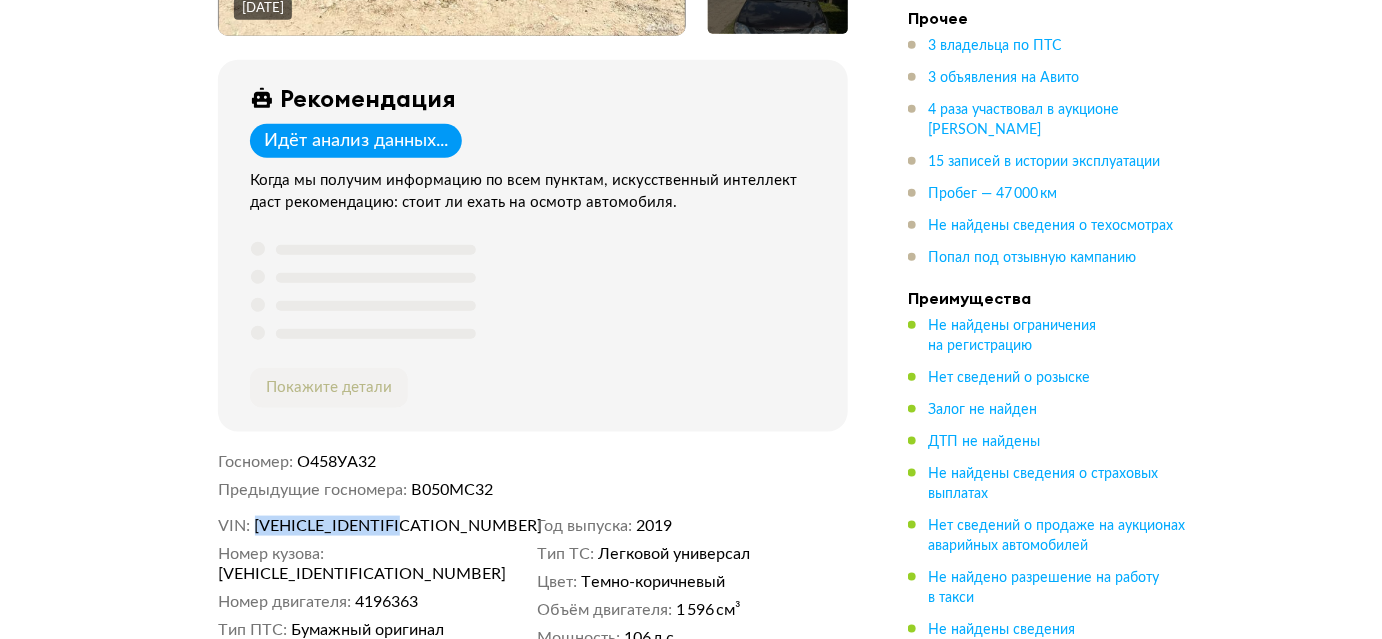 click on "XTAKS045LL1251320" at bounding box center [370, 526] 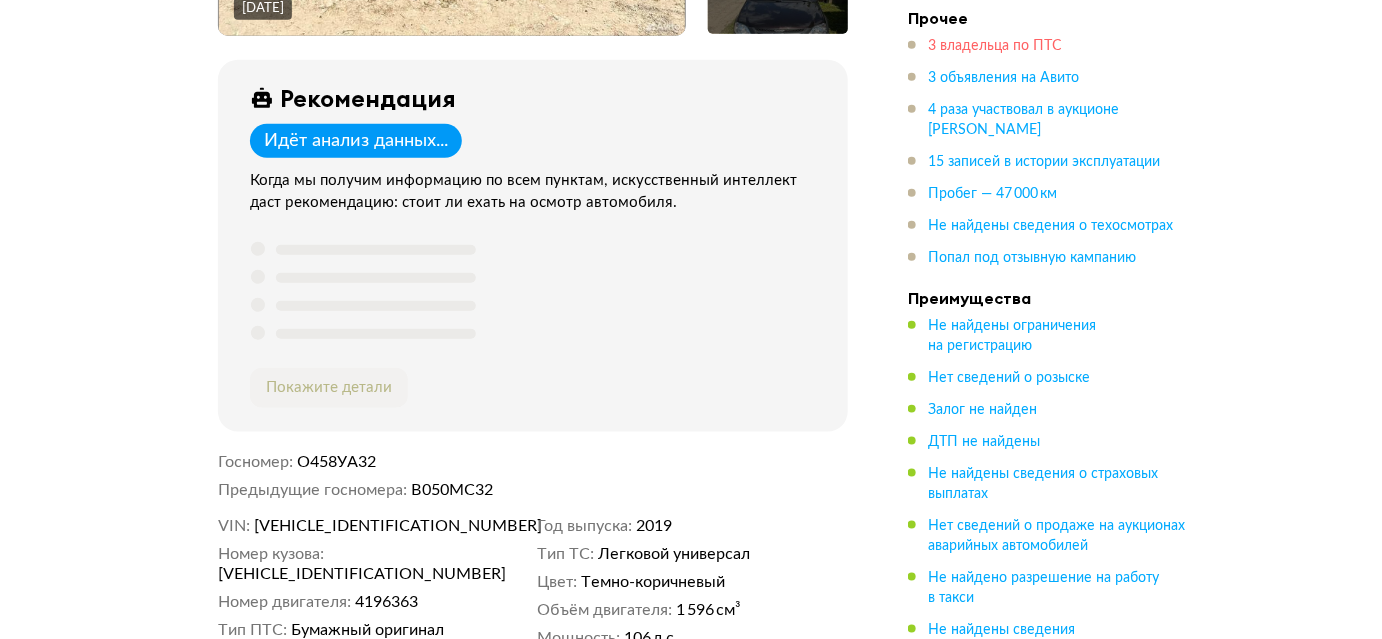 click on "3 владельца по ПТС" at bounding box center (995, 46) 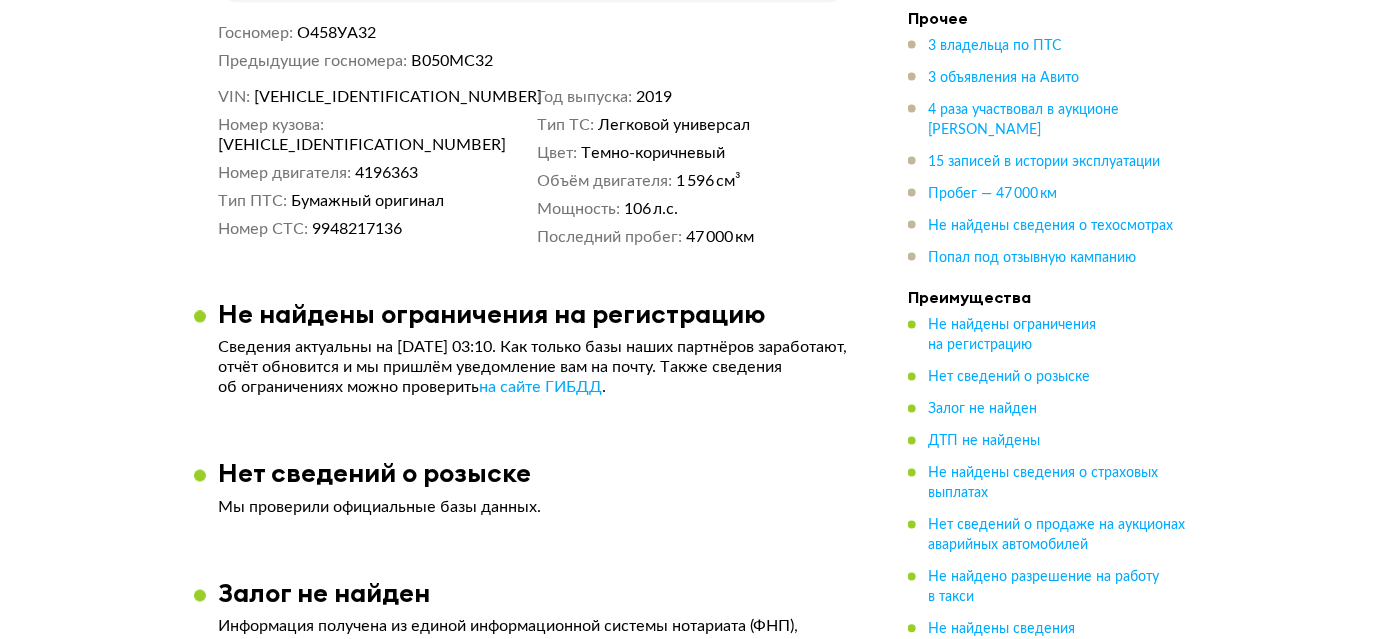 scroll, scrollTop: 922, scrollLeft: 0, axis: vertical 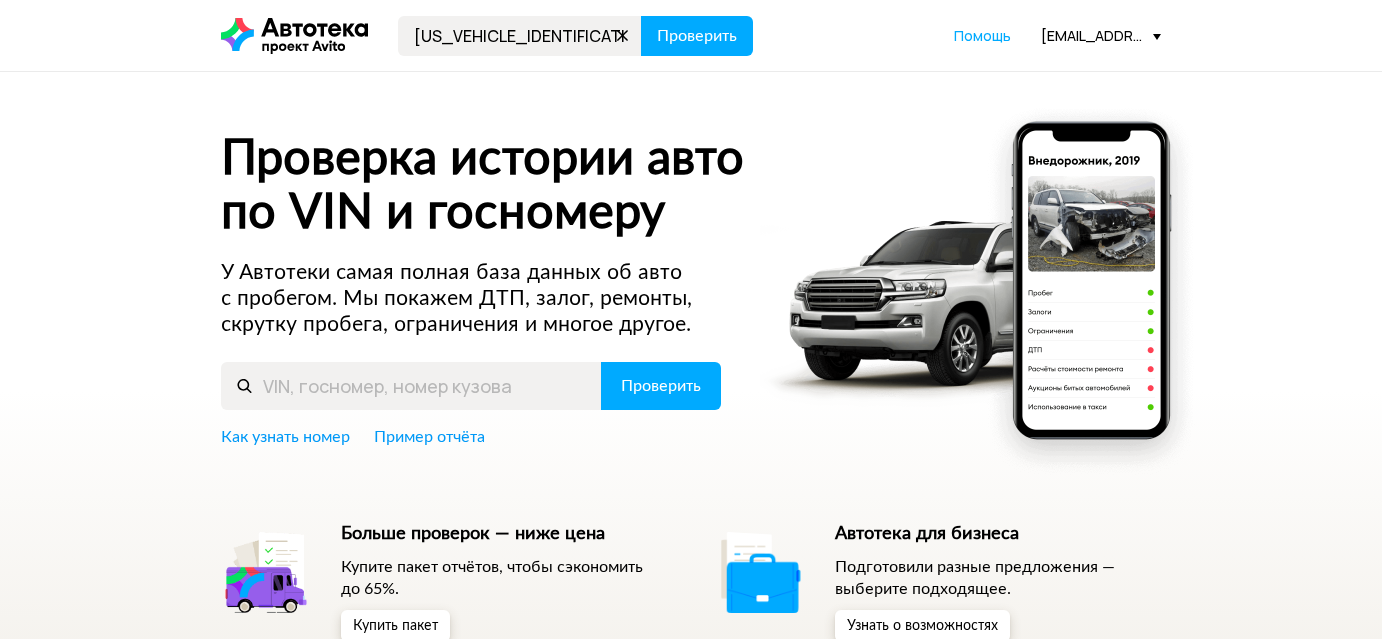 type on "[US_VEHICLE_IDENTIFICATION_NUMBER]" 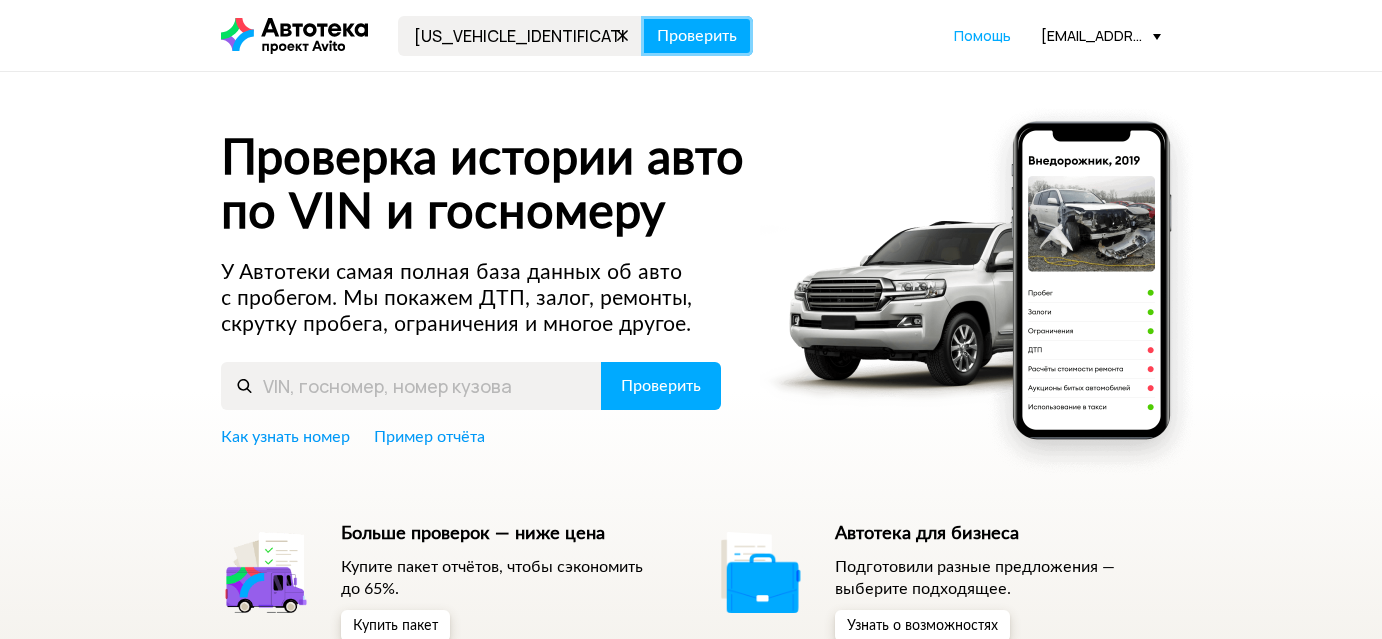 click on "Проверить" at bounding box center [697, 36] 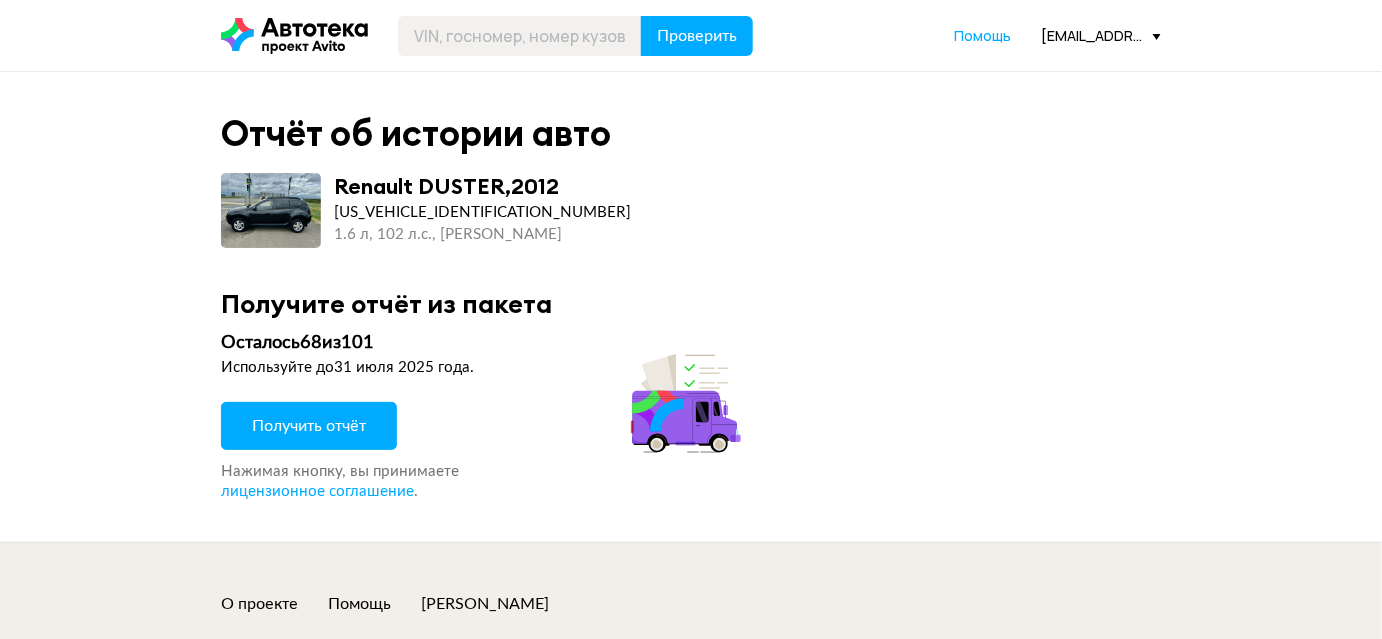 click on "Получить отчёт" at bounding box center [309, 426] 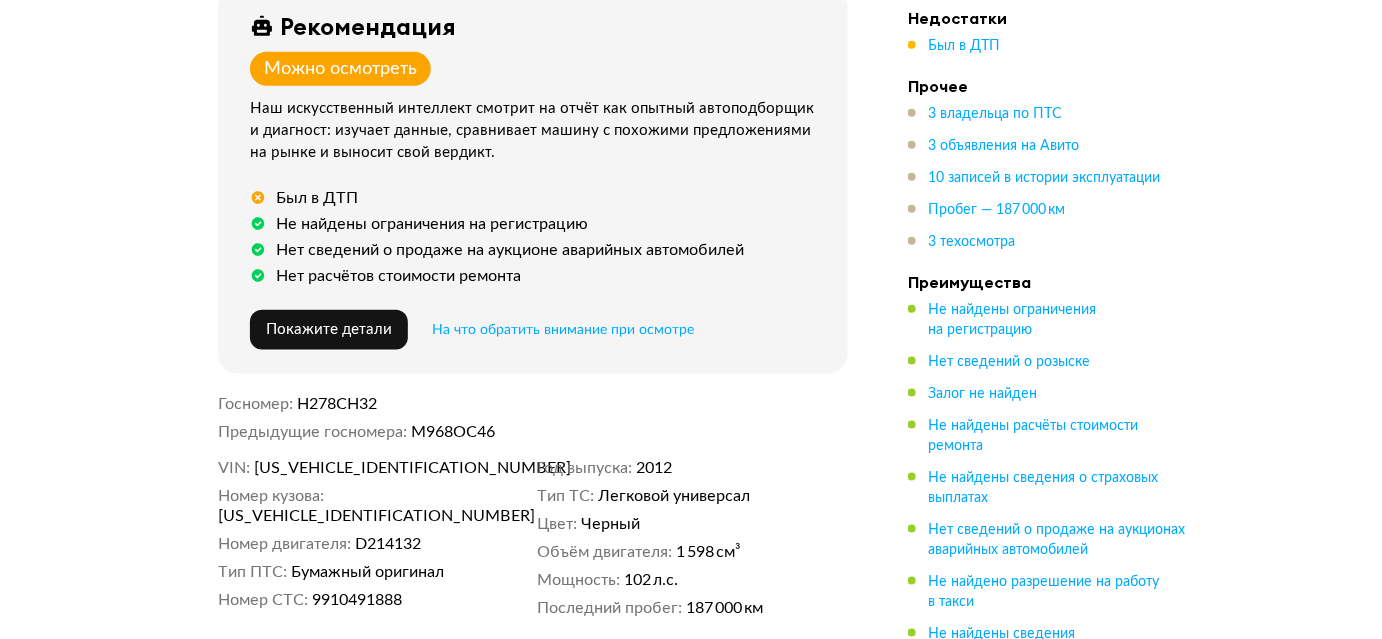 scroll, scrollTop: 818, scrollLeft: 0, axis: vertical 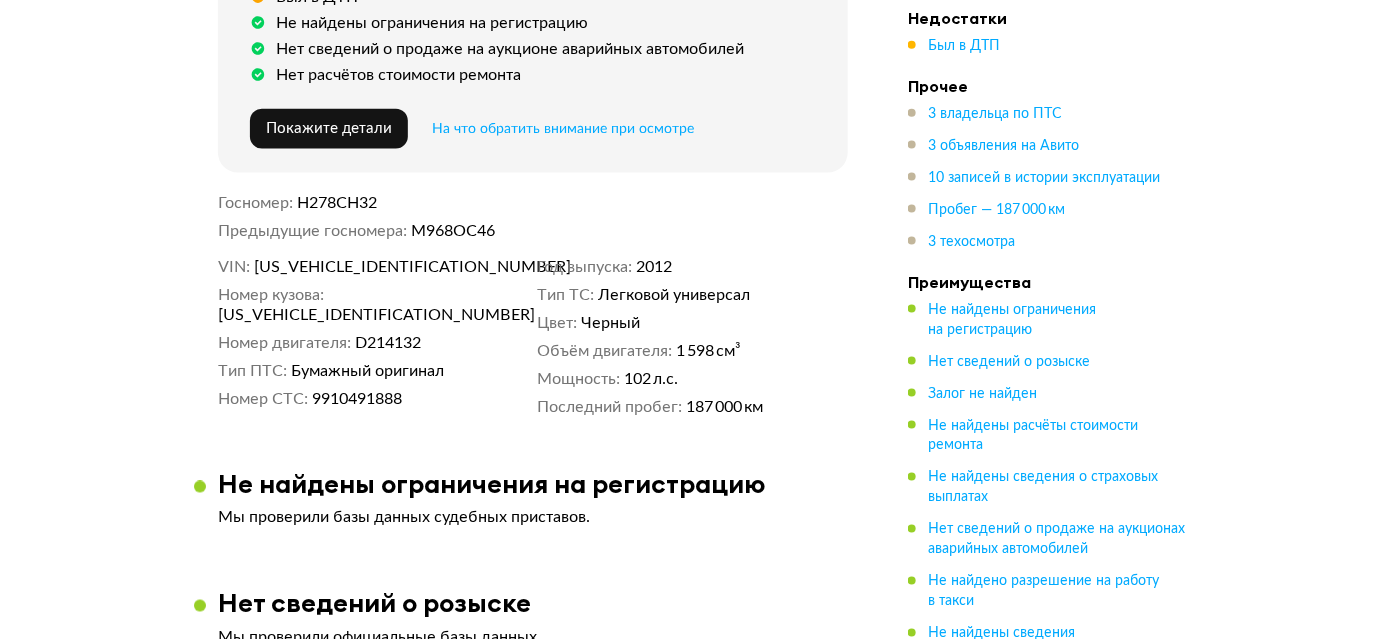 click on "М968ОС46" at bounding box center [630, 231] 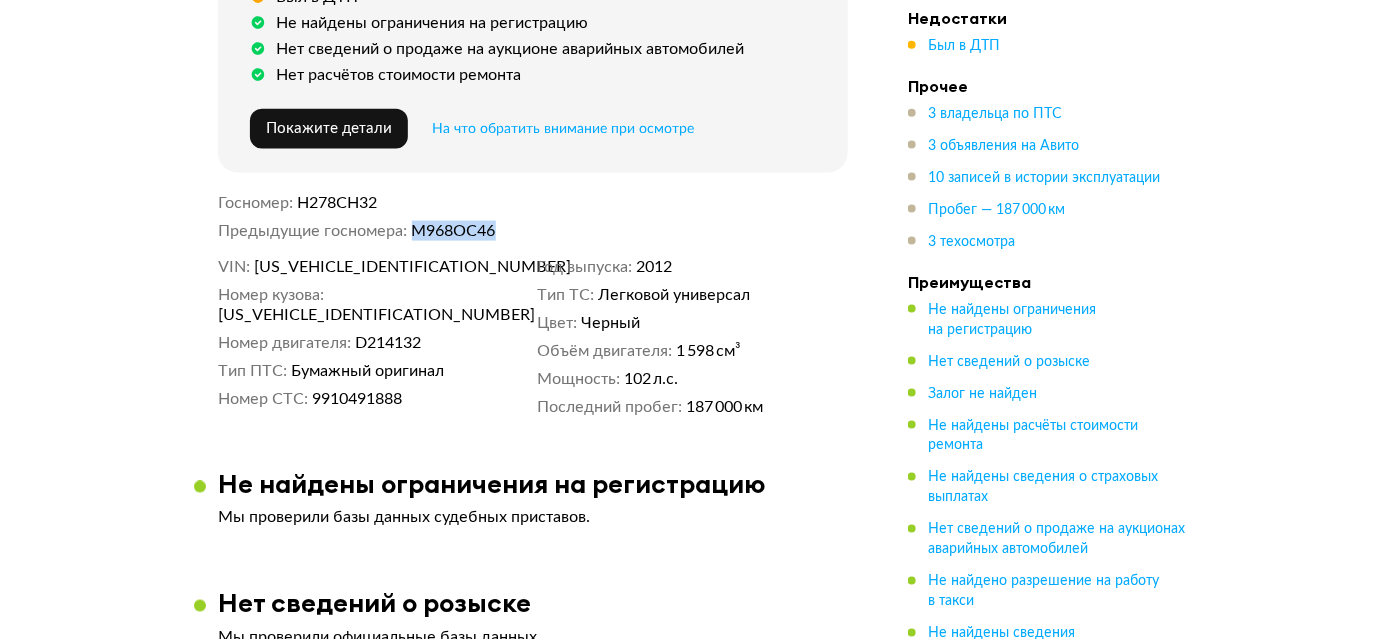 click on "М968ОС46" at bounding box center (630, 231) 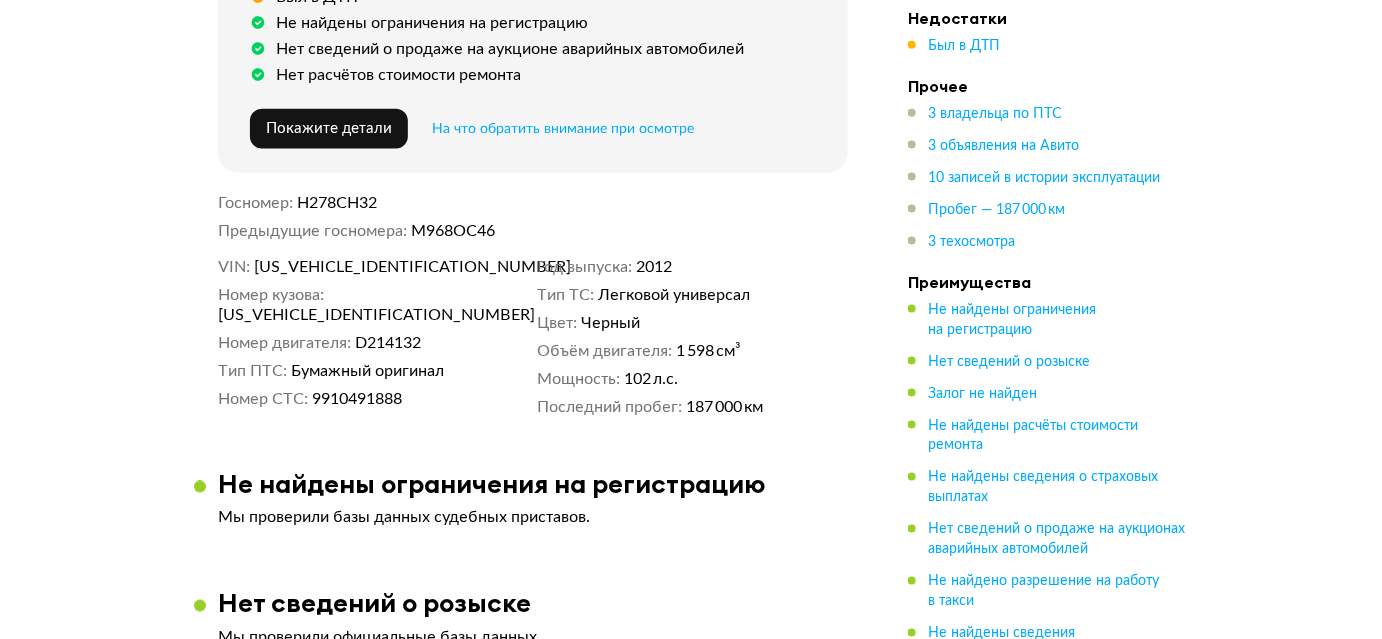 click on "Н278СН32" at bounding box center (338, 203) 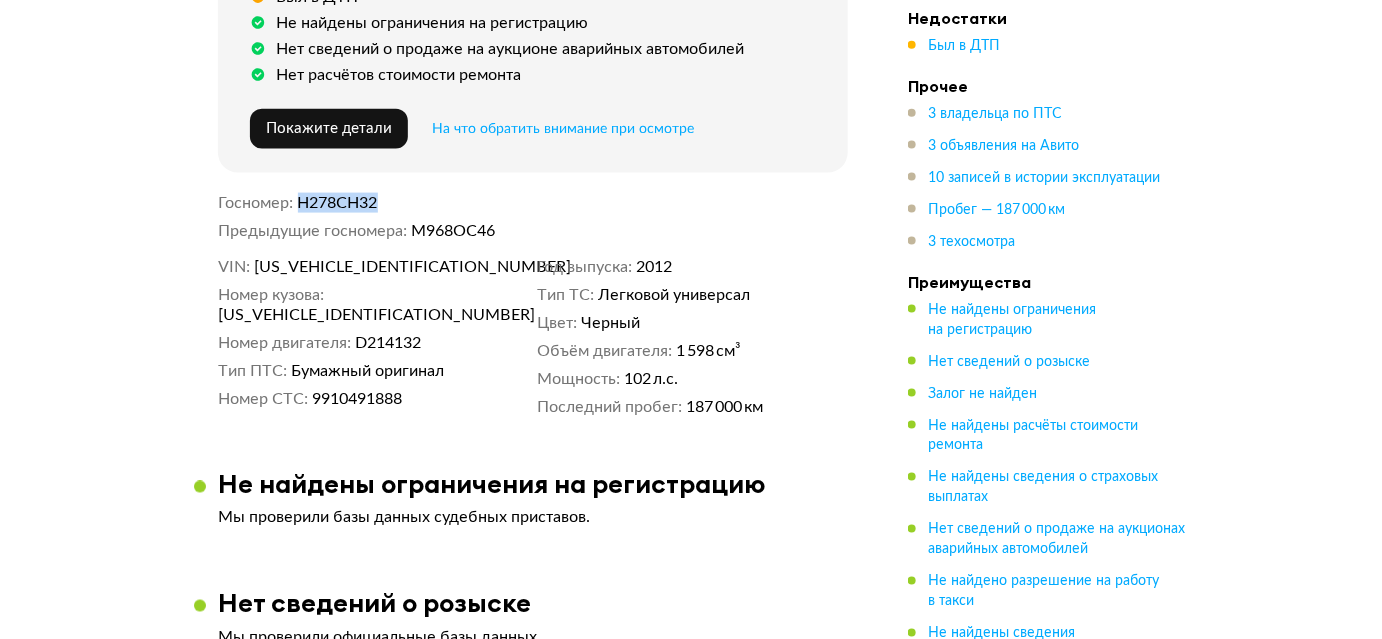 click on "Н278СН32" at bounding box center (338, 203) 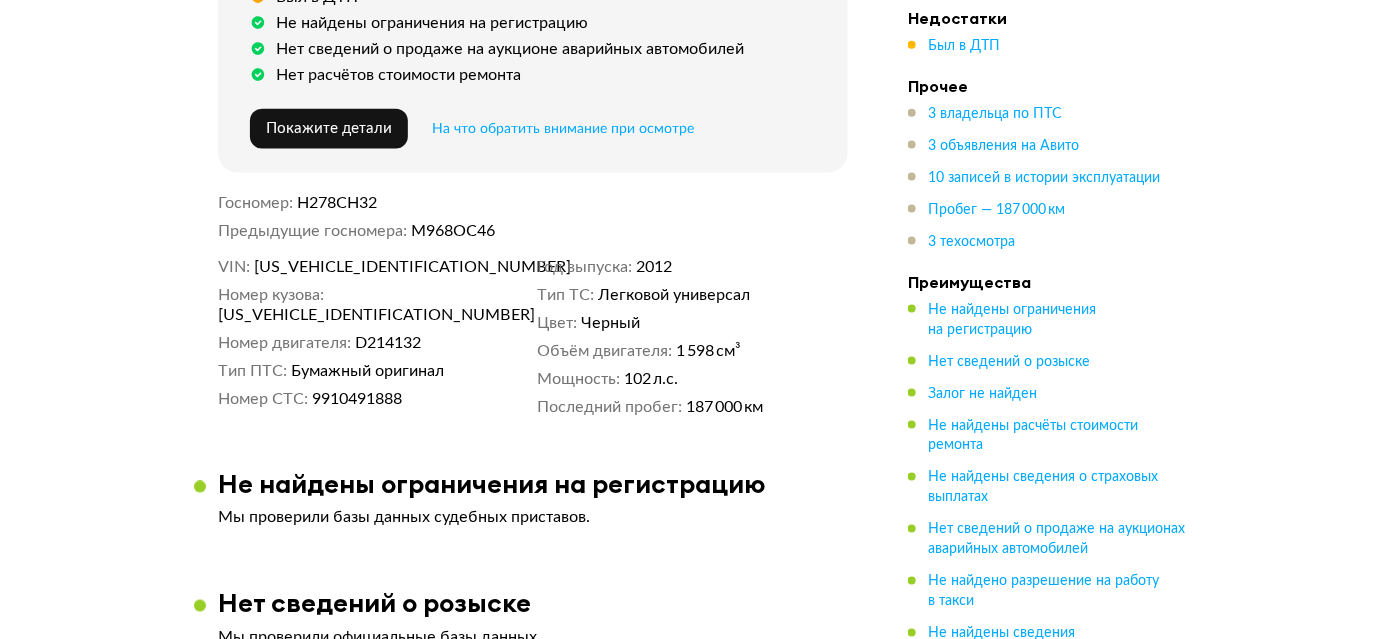 click on "М968ОС46" at bounding box center [630, 231] 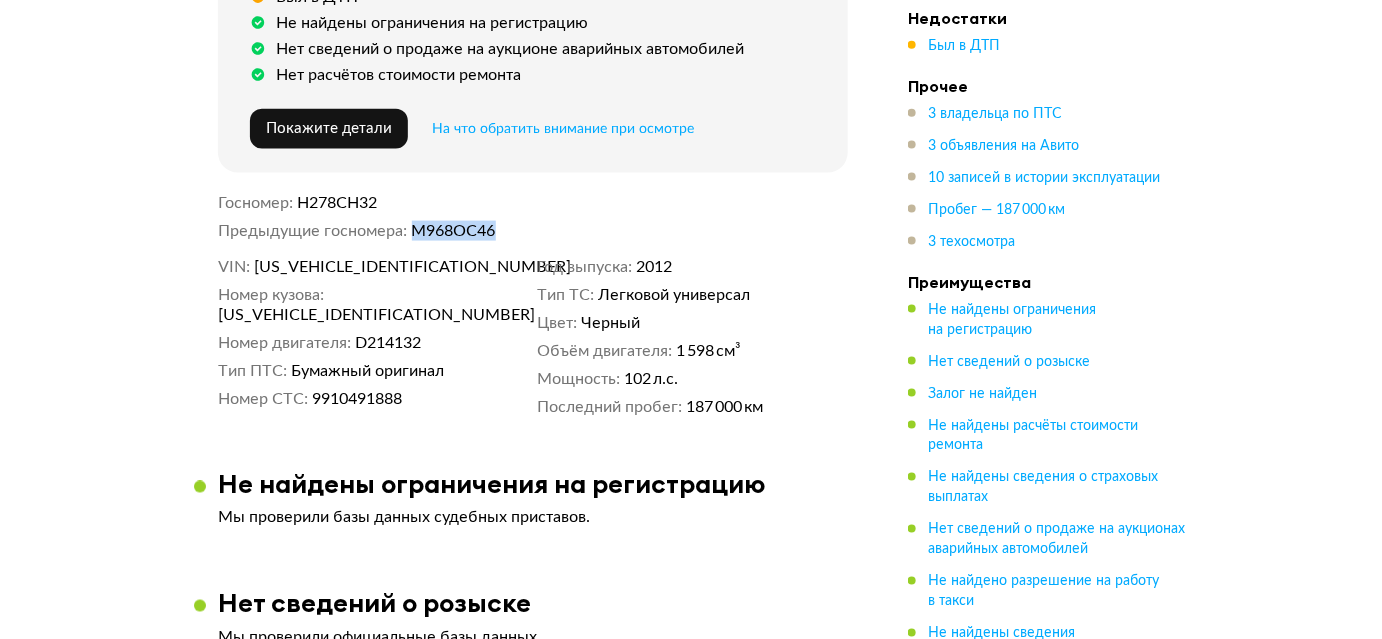 click on "М968ОС46" at bounding box center (630, 231) 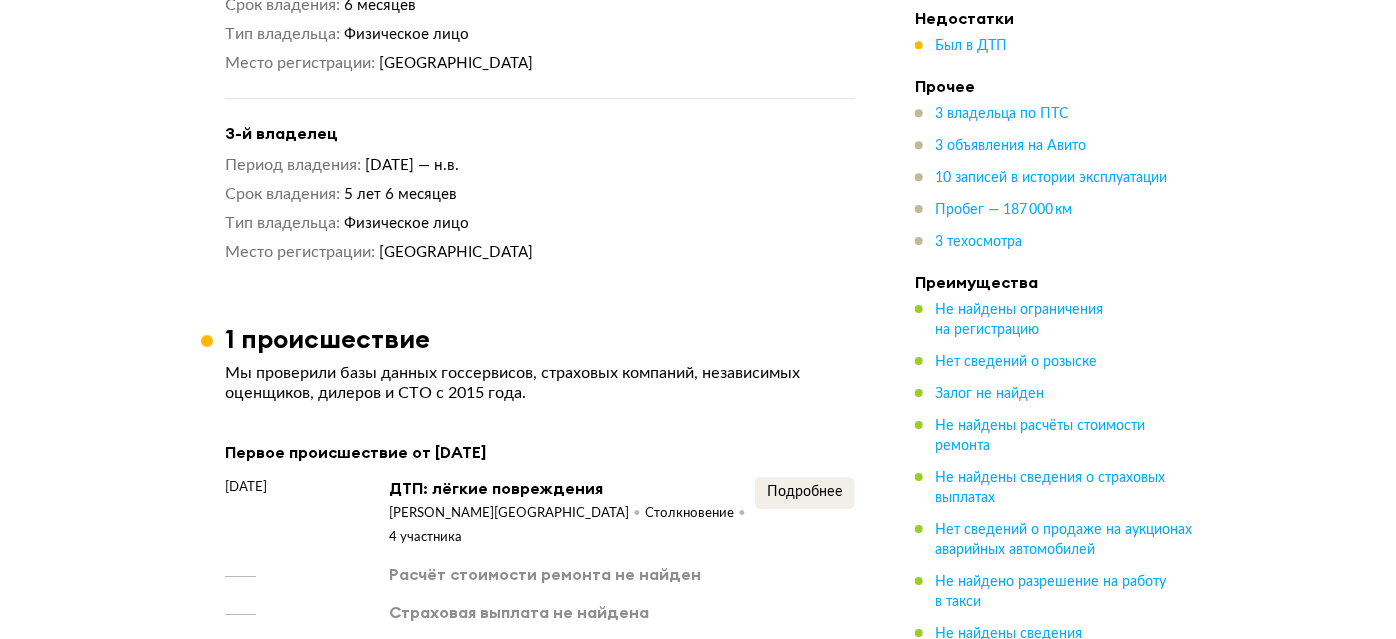 scroll, scrollTop: 2181, scrollLeft: 0, axis: vertical 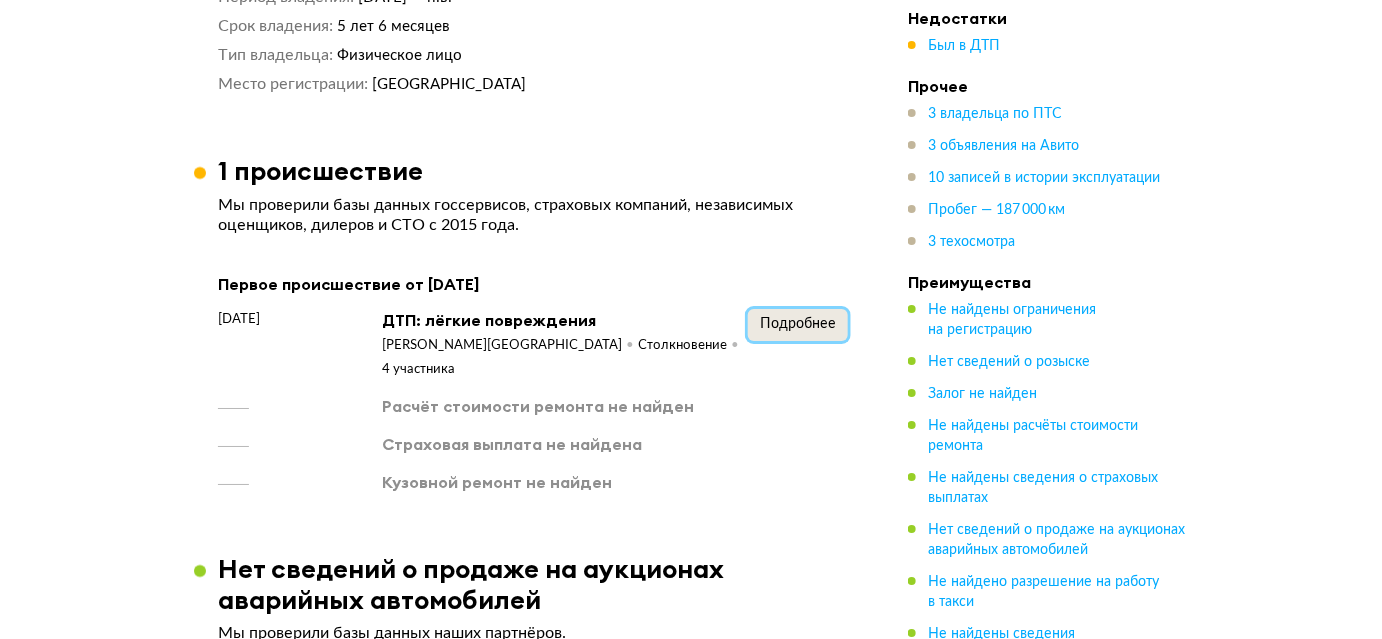 click on "Подробнее" at bounding box center (798, 324) 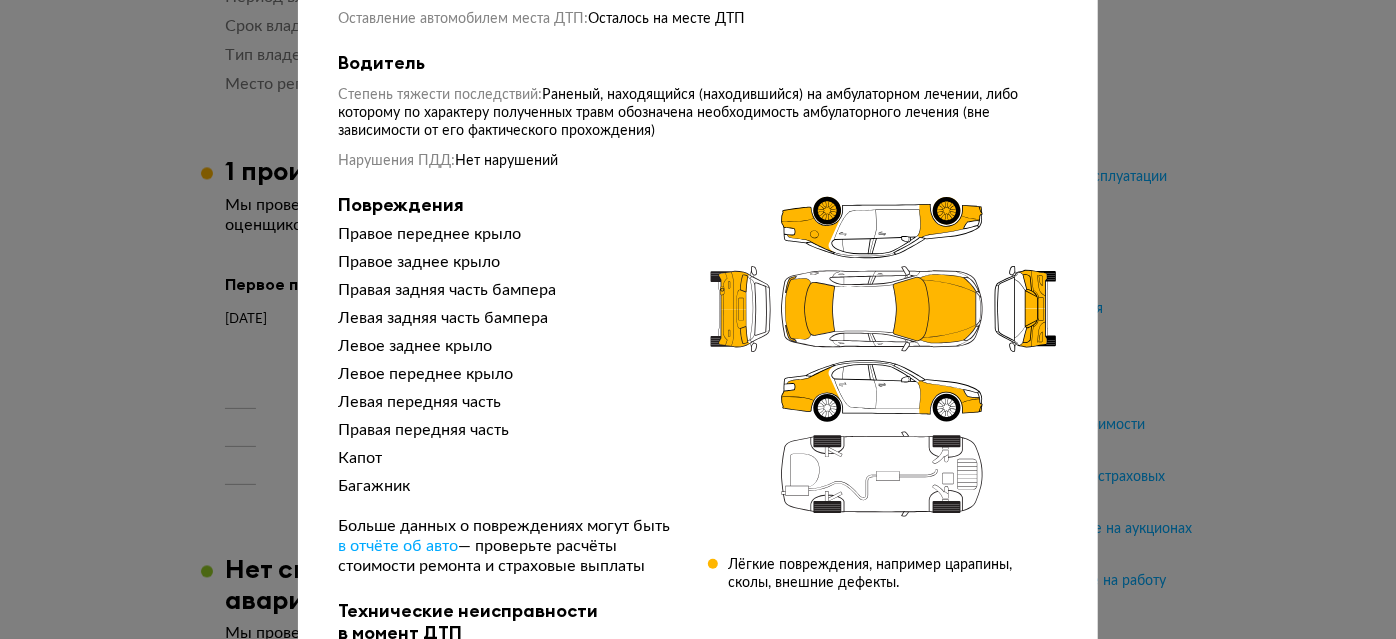scroll, scrollTop: 454, scrollLeft: 0, axis: vertical 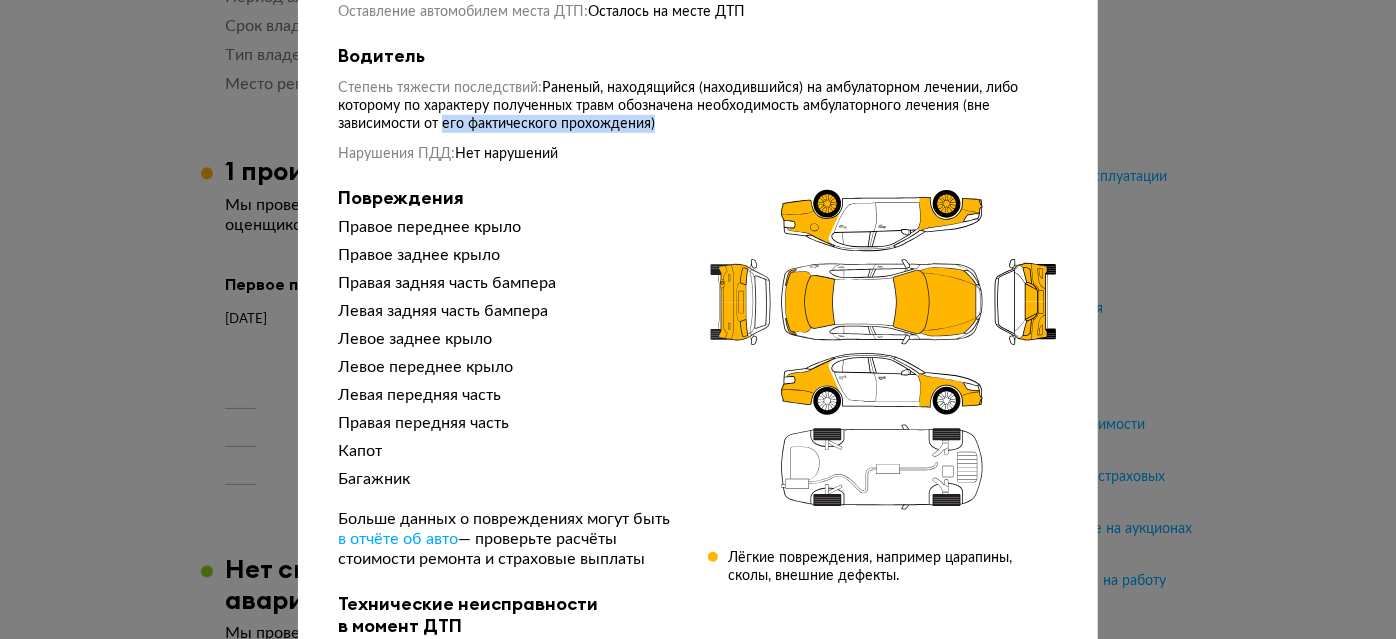 click on "Степень тяжести последствий :  Раненый, находящийся (находившийся) на амбулаторном лечении, либо которому по характеру полученных травм обозначена необходимость амбулаторного лечения (вне зависимости от его фактического прохождения)" at bounding box center [698, 106] 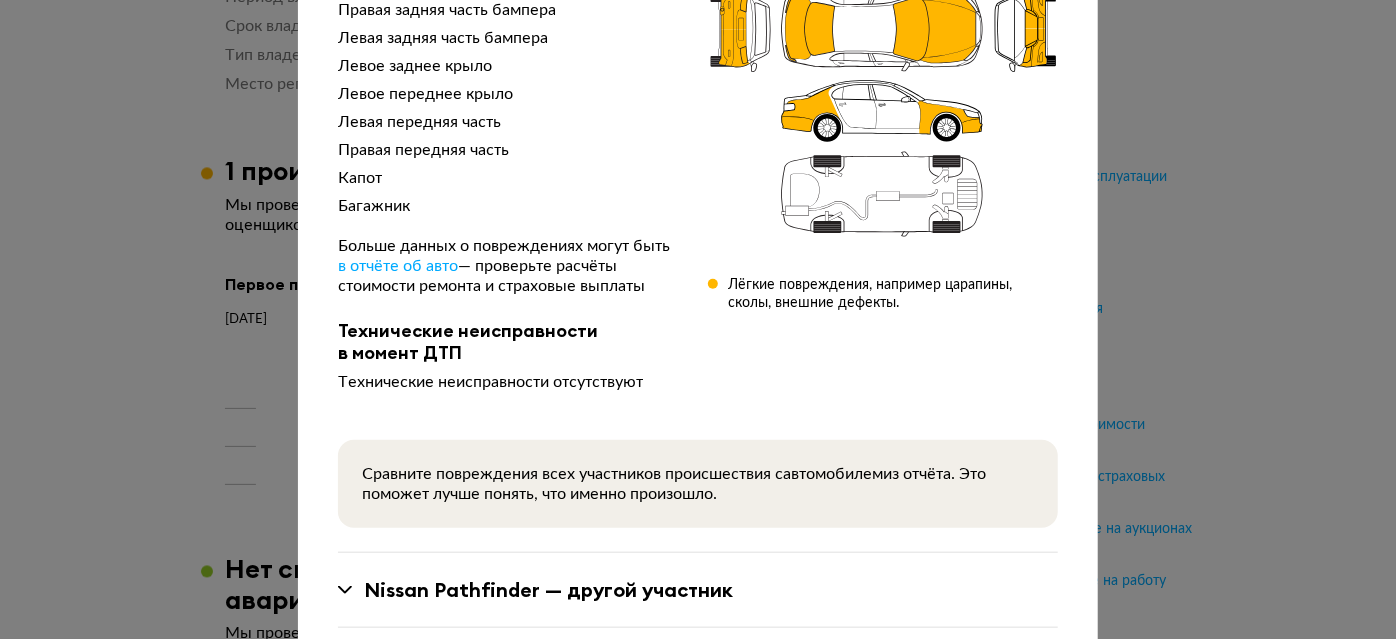 scroll, scrollTop: 917, scrollLeft: 0, axis: vertical 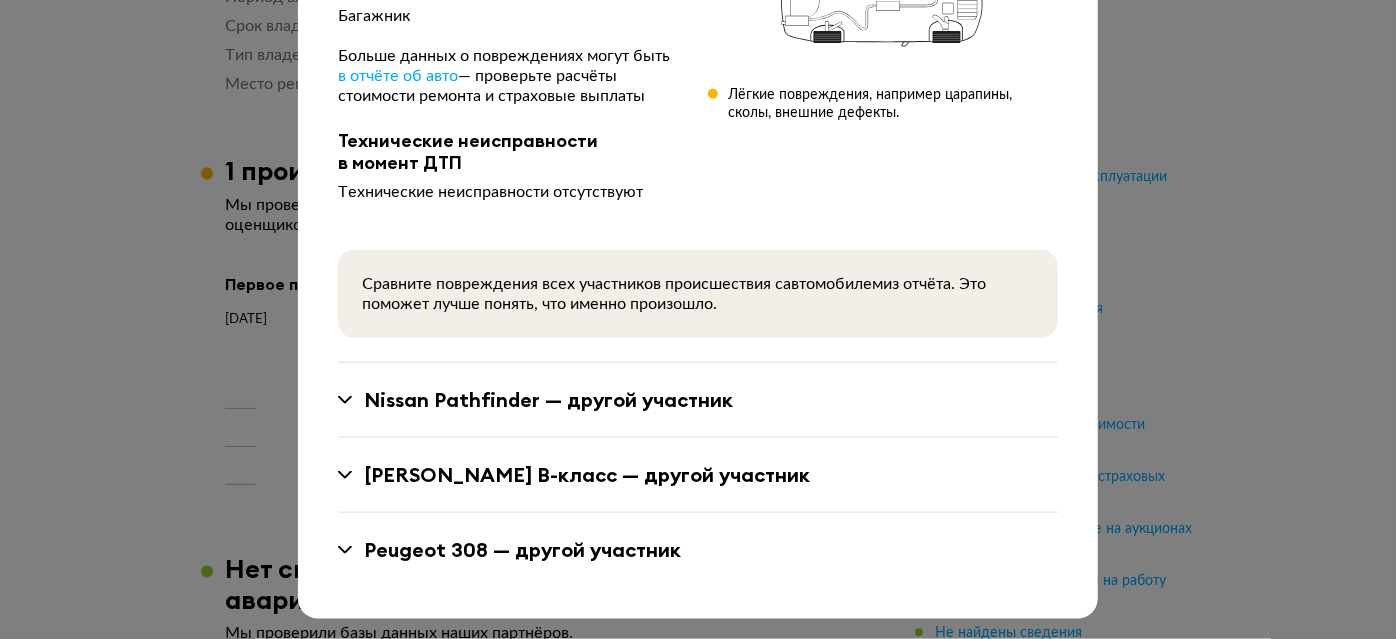 click on "Nissan   Pathfinder   —   другой участник" at bounding box center [548, 400] 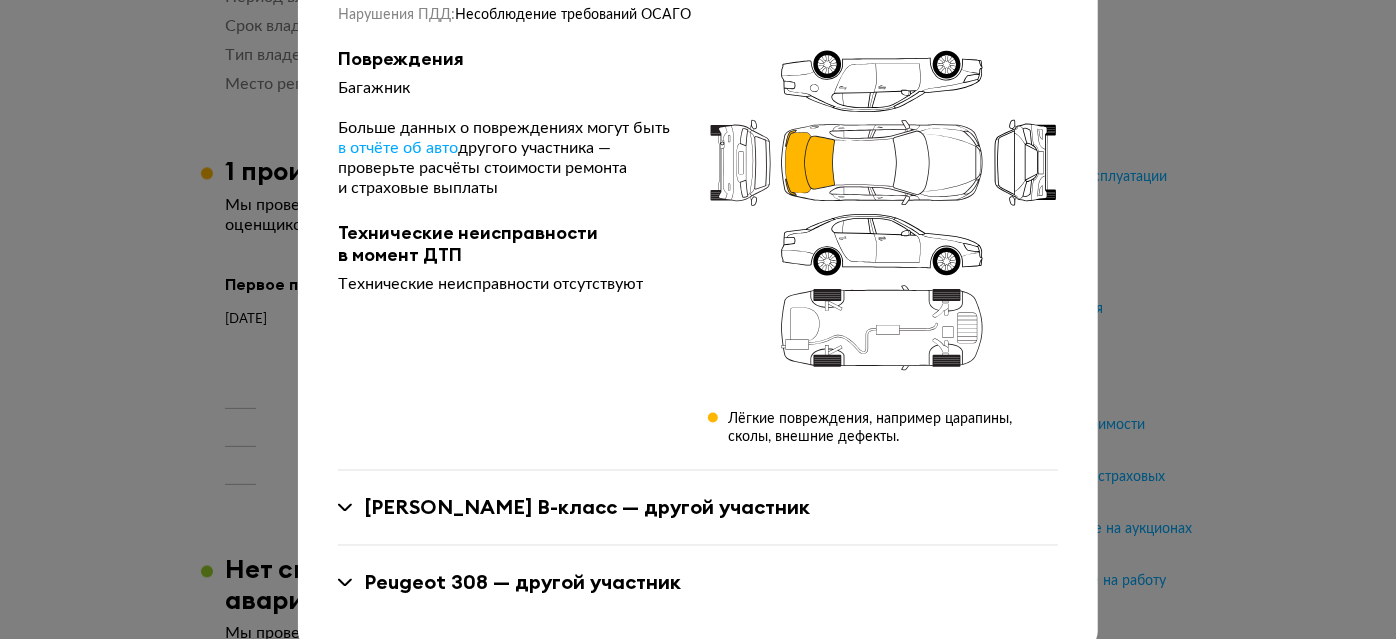 scroll, scrollTop: 1494, scrollLeft: 0, axis: vertical 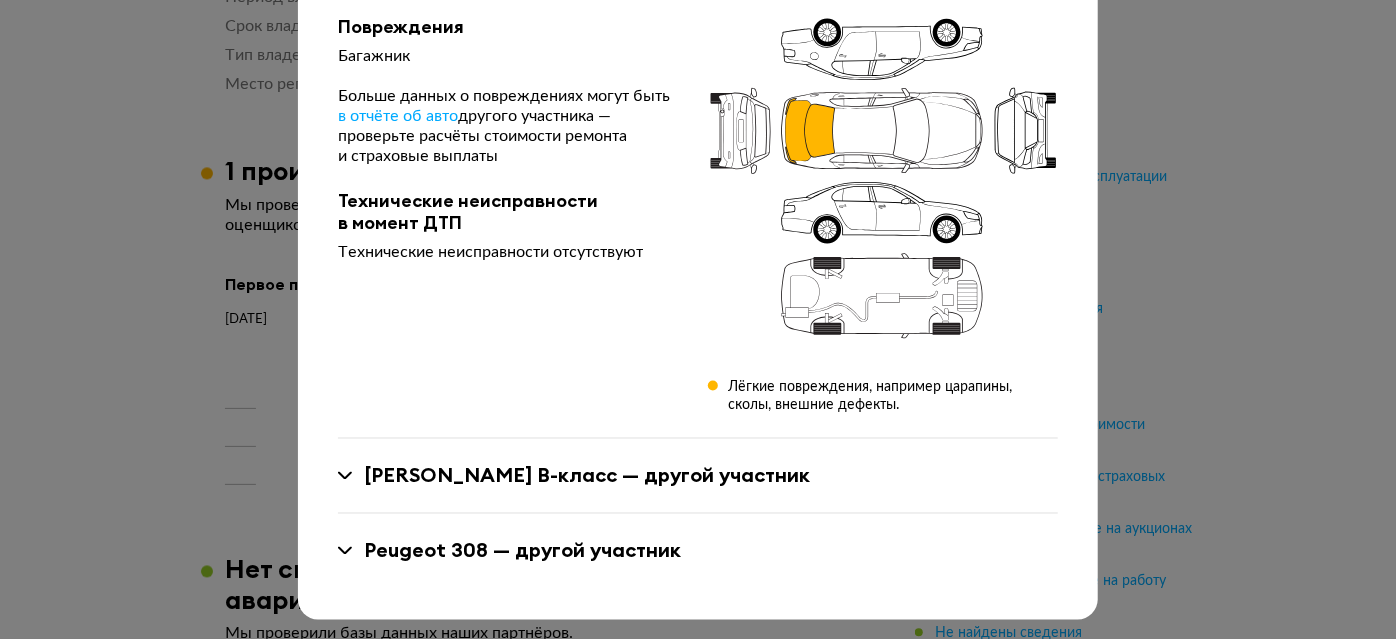 click on "MERCEDES   B-класс   —   другой участник" at bounding box center (587, 476) 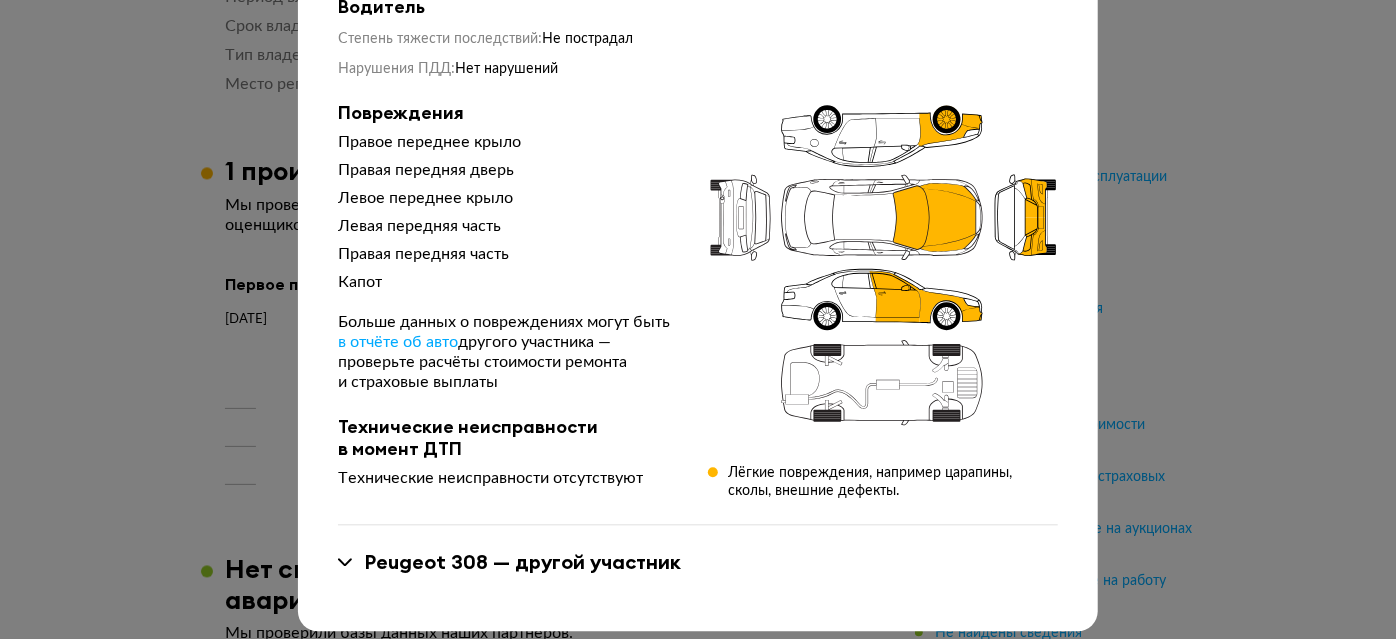 scroll, scrollTop: 2072, scrollLeft: 0, axis: vertical 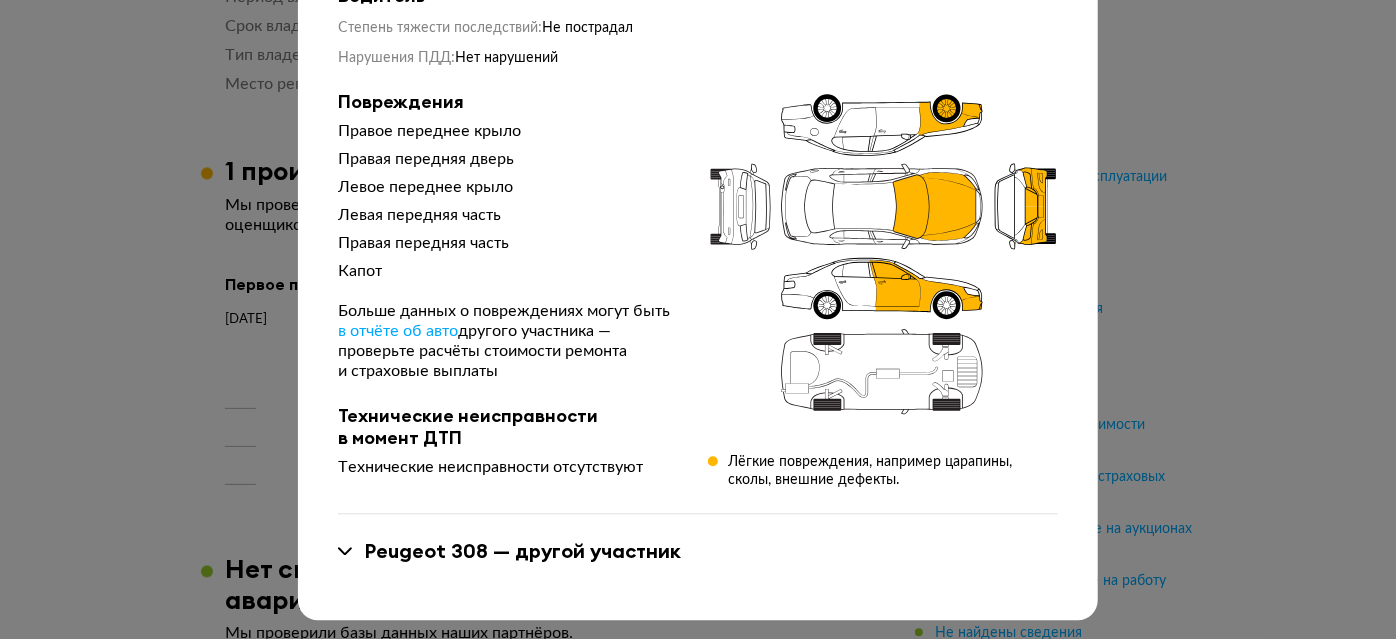 click on "Peugeot   308   —   другой участник" at bounding box center [522, 551] 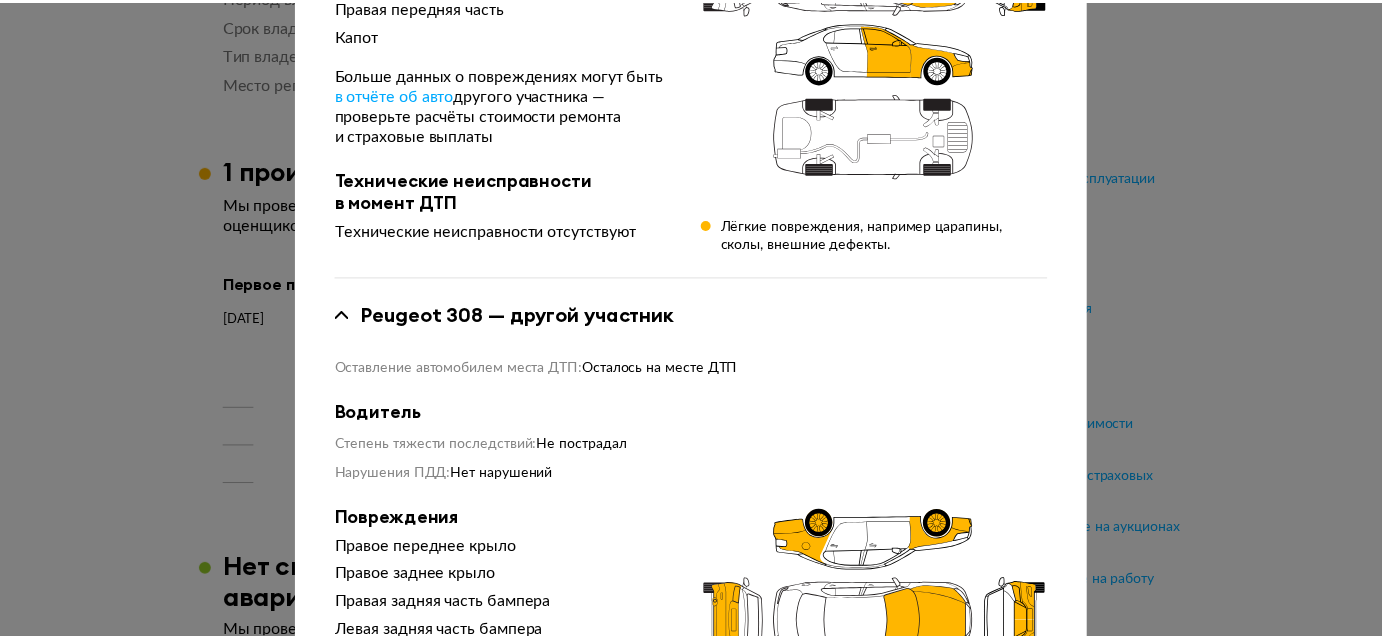 scroll, scrollTop: 1890, scrollLeft: 0, axis: vertical 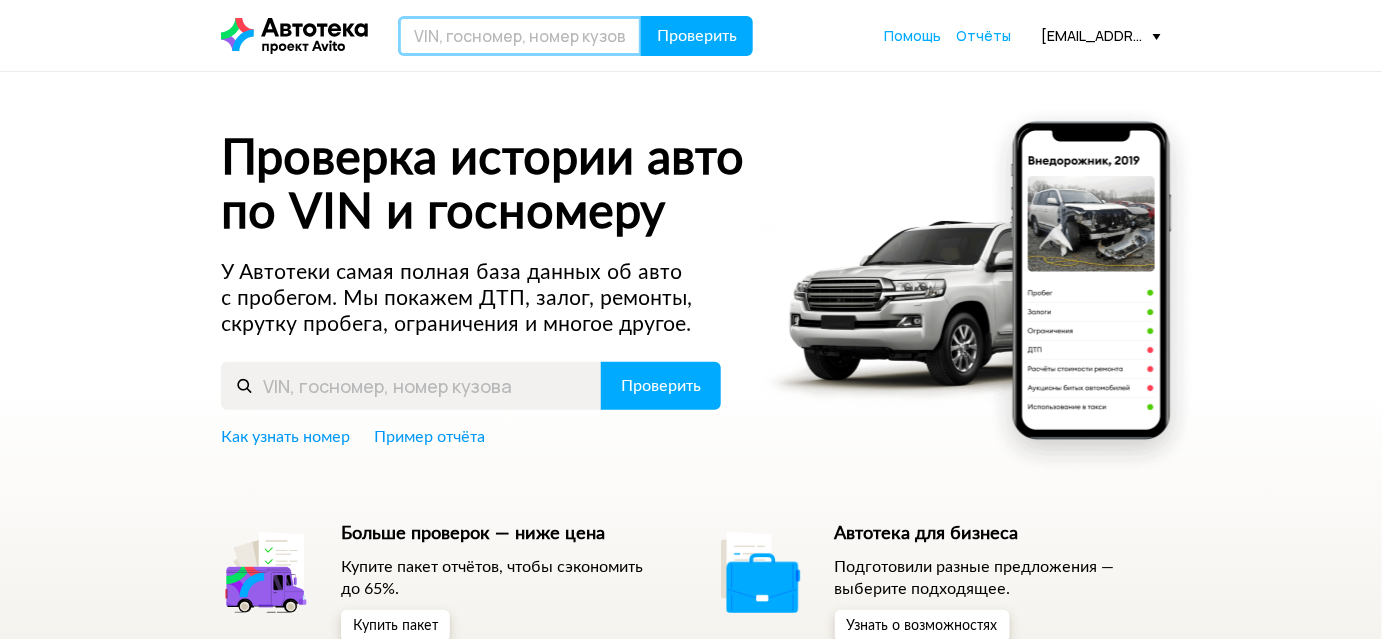 drag, startPoint x: 509, startPoint y: 36, endPoint x: 600, endPoint y: 42, distance: 91.197586 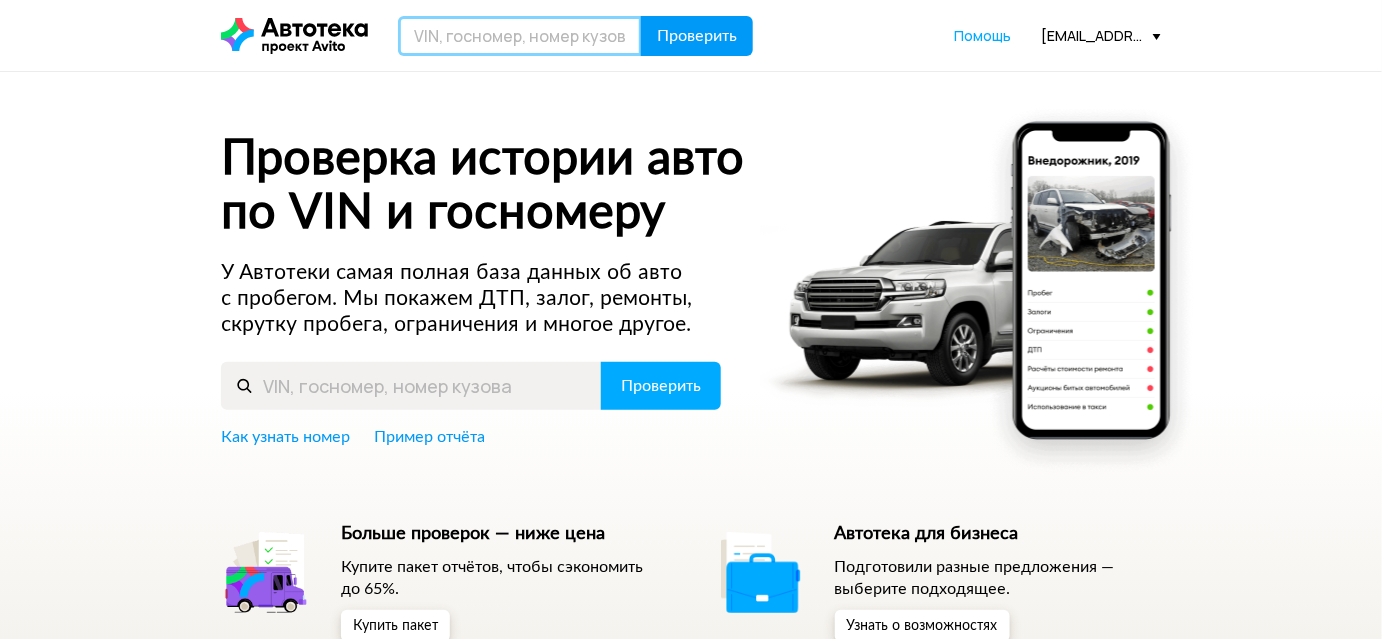 paste on "Z94CT51DADR083499" 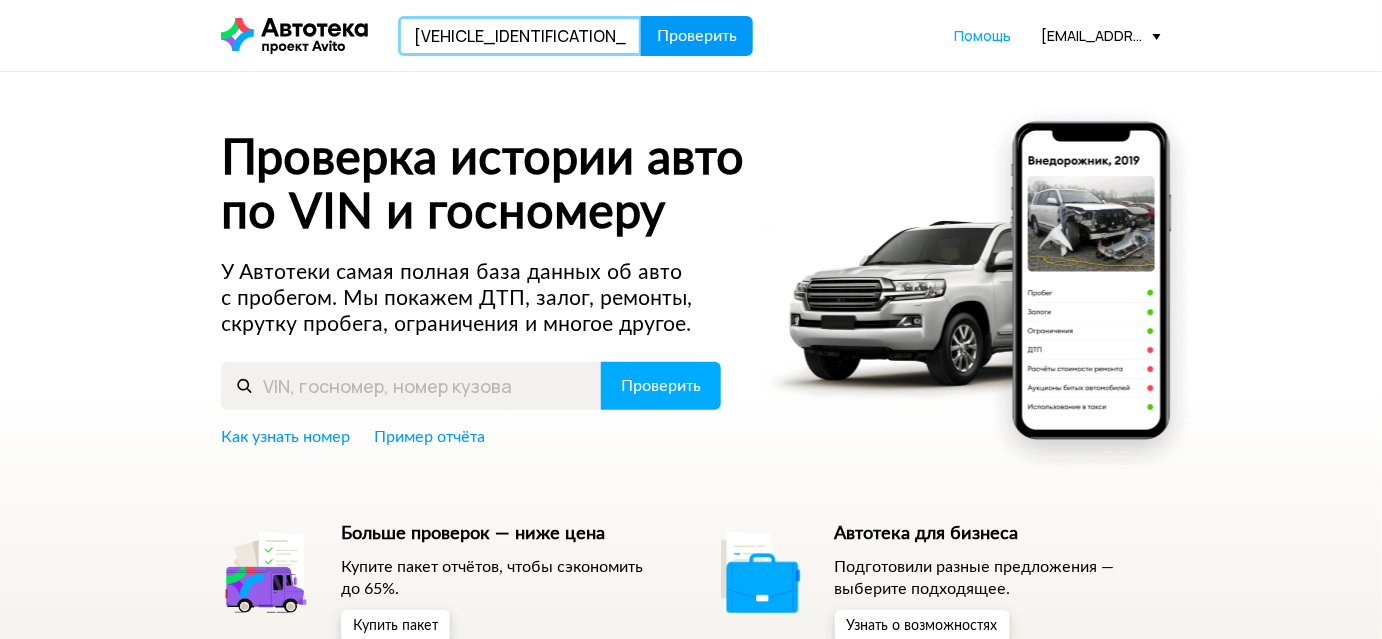 type on "Z94CT51DADR083499" 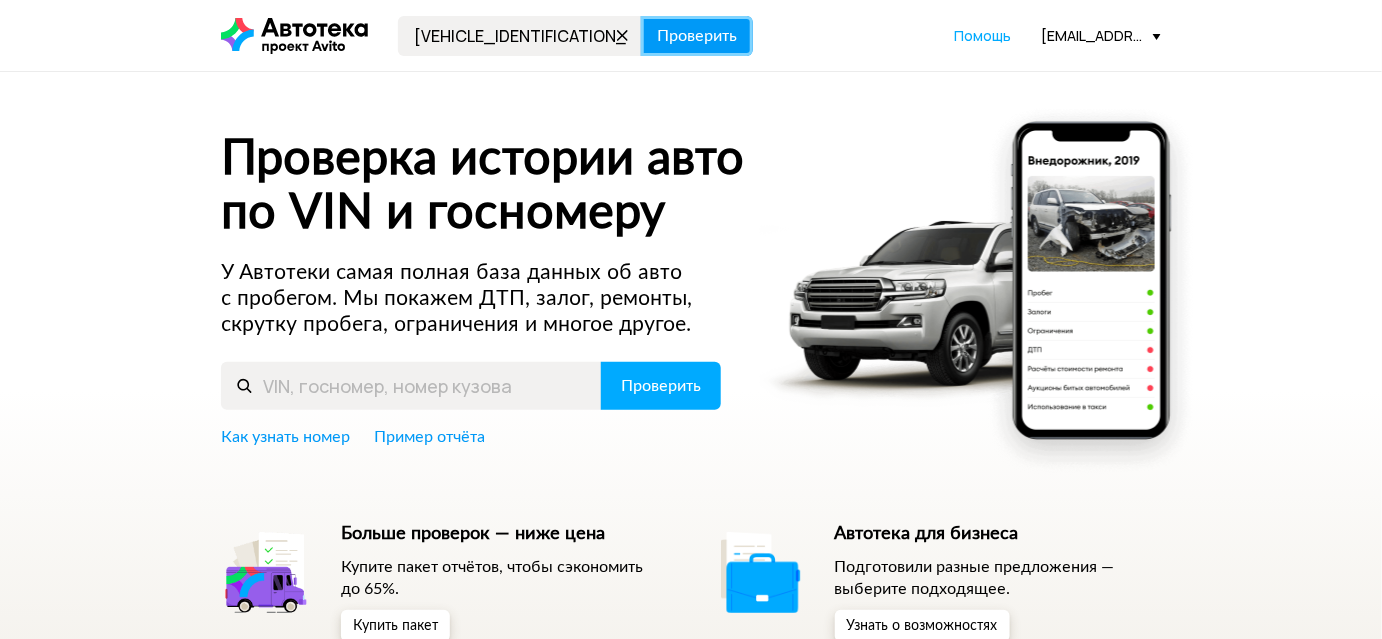 drag, startPoint x: 667, startPoint y: 36, endPoint x: 678, endPoint y: 38, distance: 11.18034 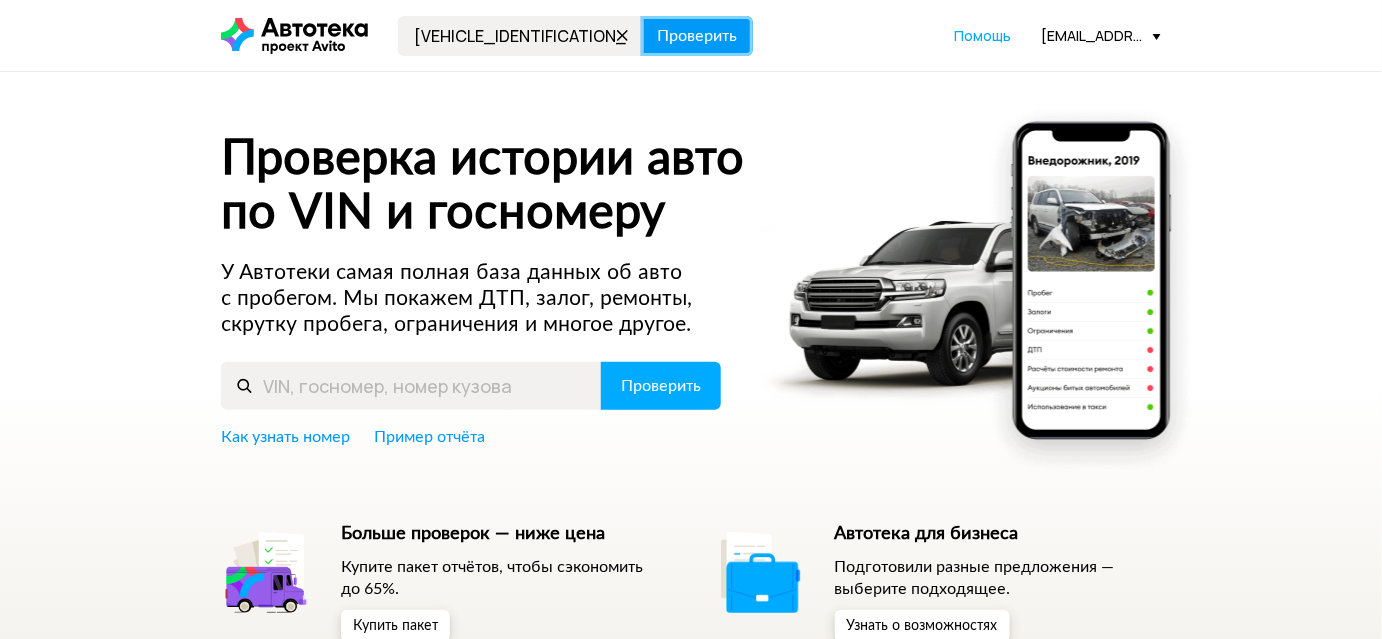 click on "Проверить" at bounding box center [697, 36] 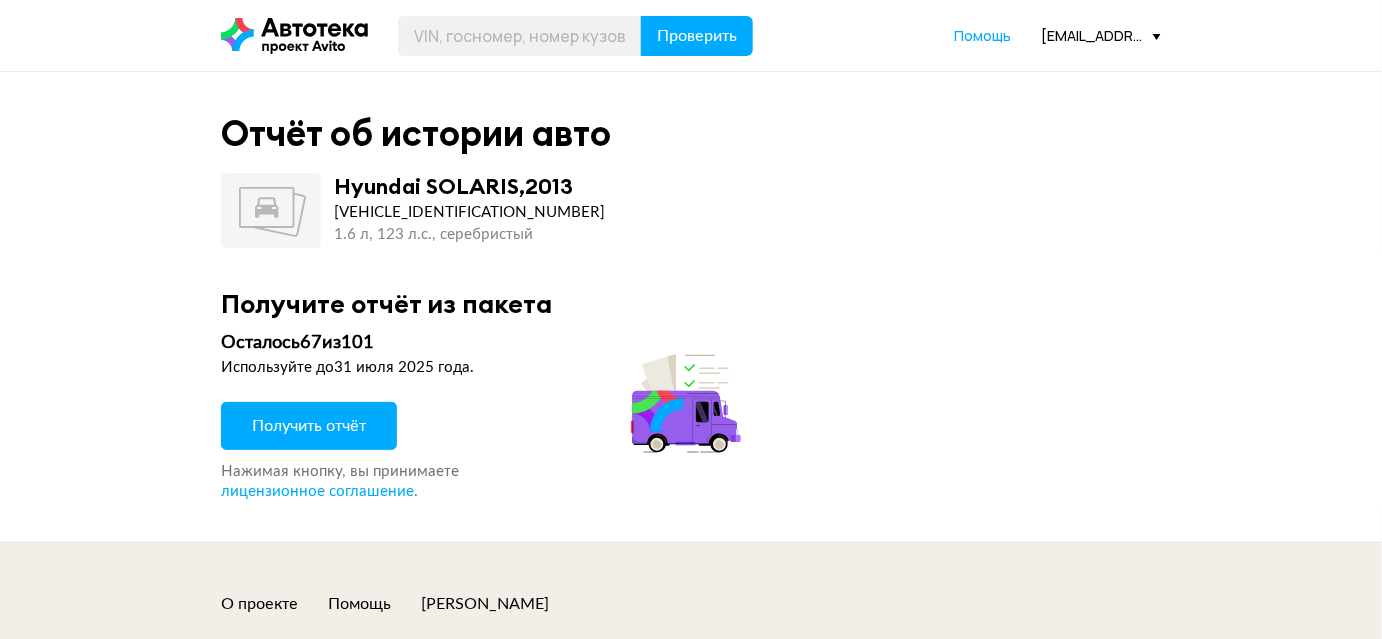 drag, startPoint x: 1306, startPoint y: 264, endPoint x: 1318, endPoint y: 286, distance: 25.059929 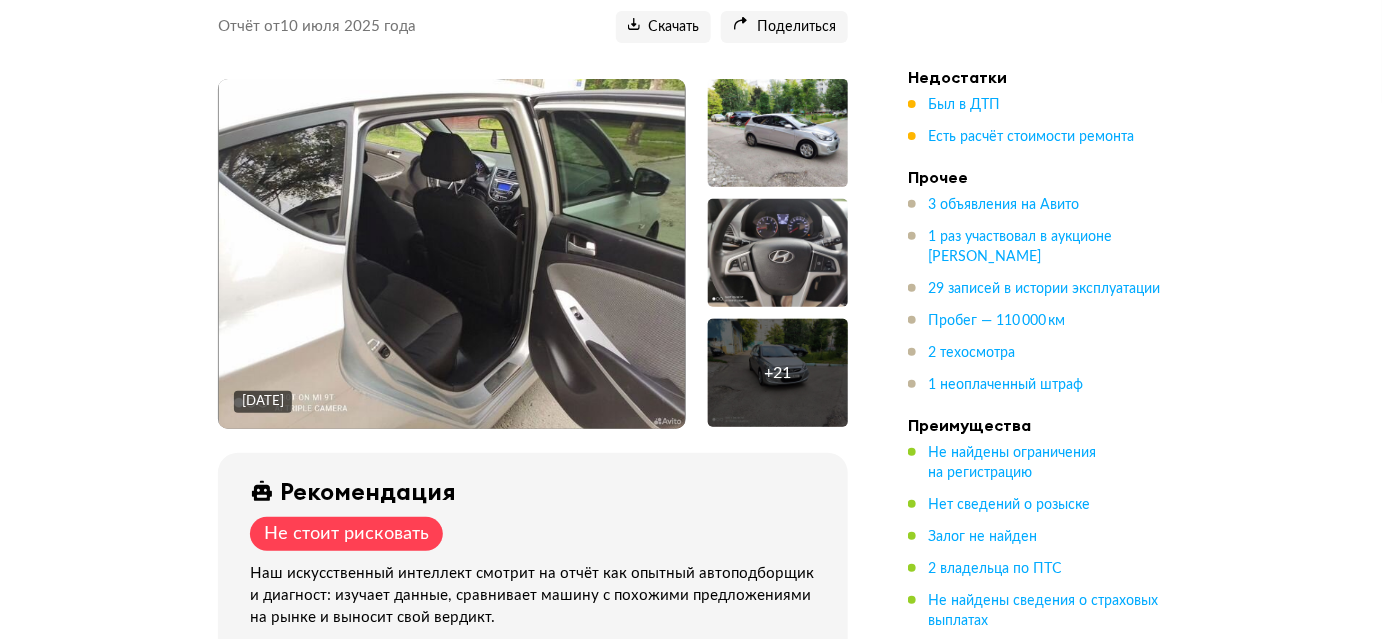 scroll, scrollTop: 0, scrollLeft: 0, axis: both 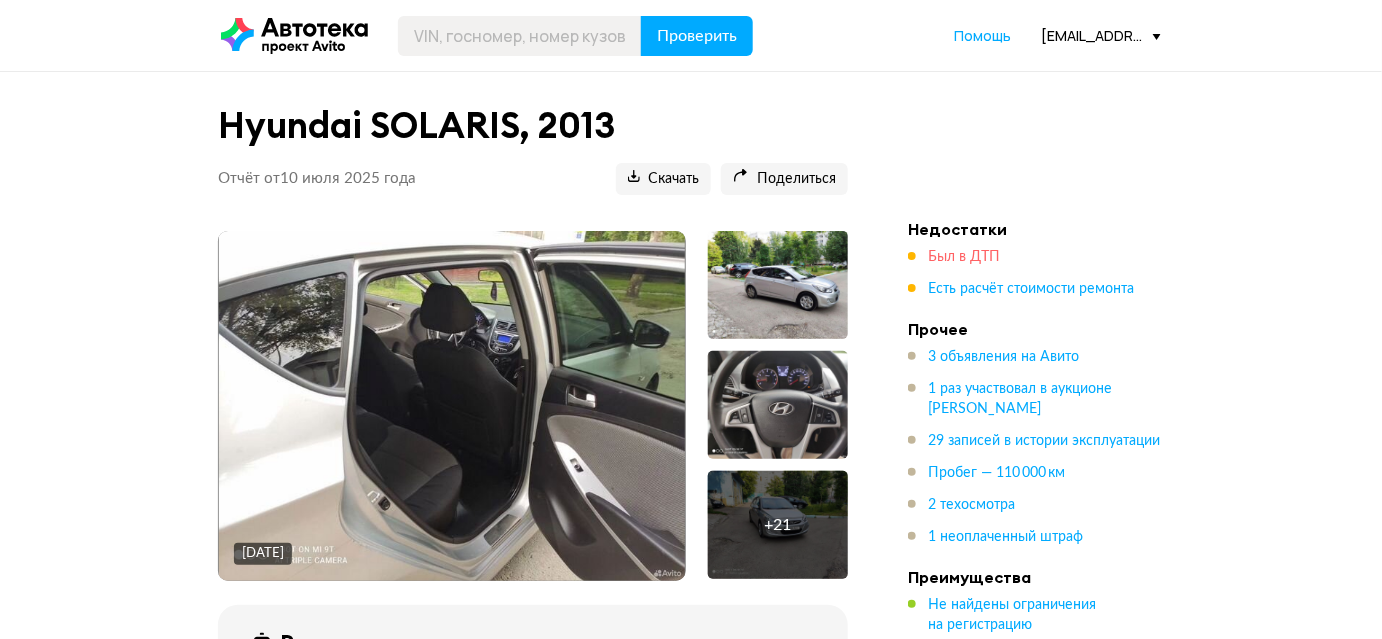 click on "Был в ДТП" at bounding box center [964, 257] 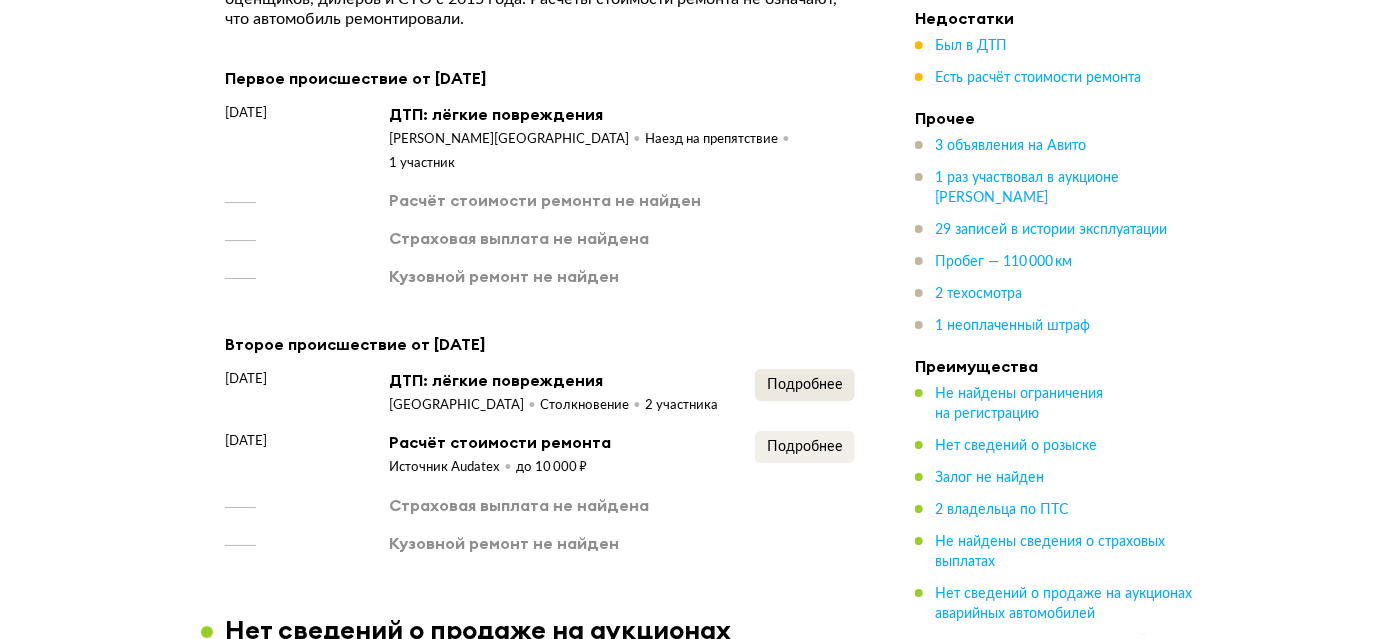 scroll, scrollTop: 2162, scrollLeft: 0, axis: vertical 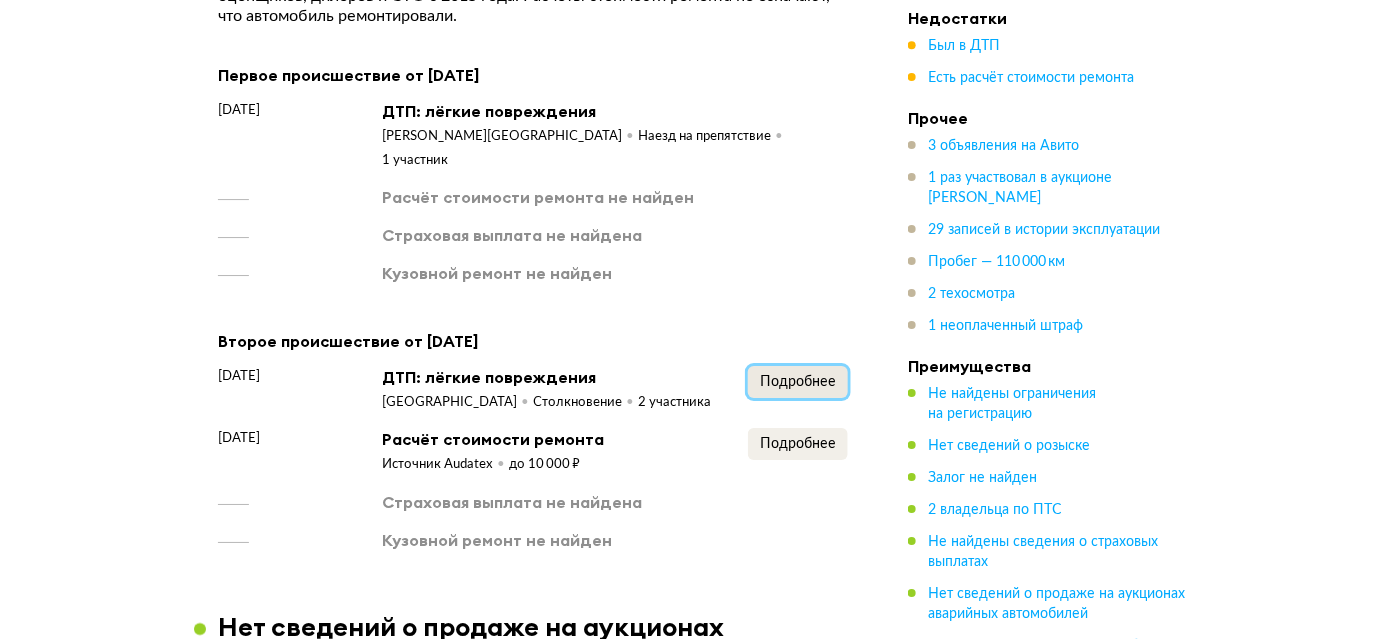 click on "Подробнее" at bounding box center [798, 382] 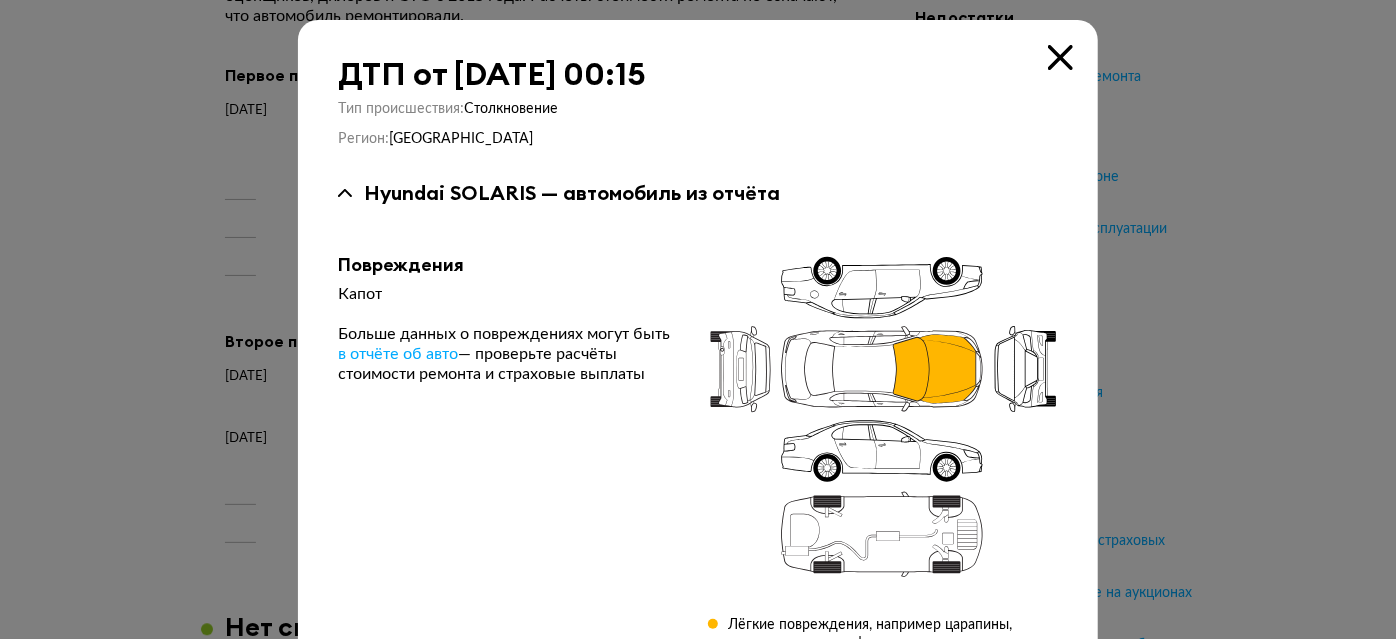 type 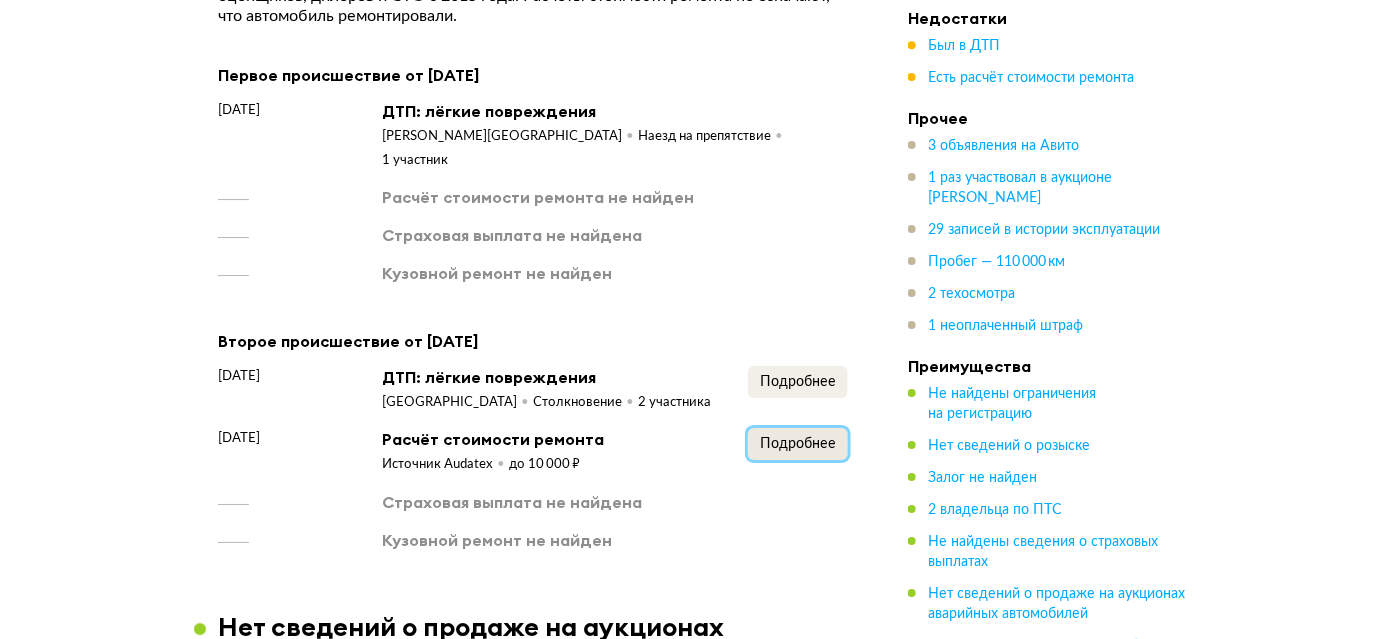 click on "Подробнее" at bounding box center [798, 444] 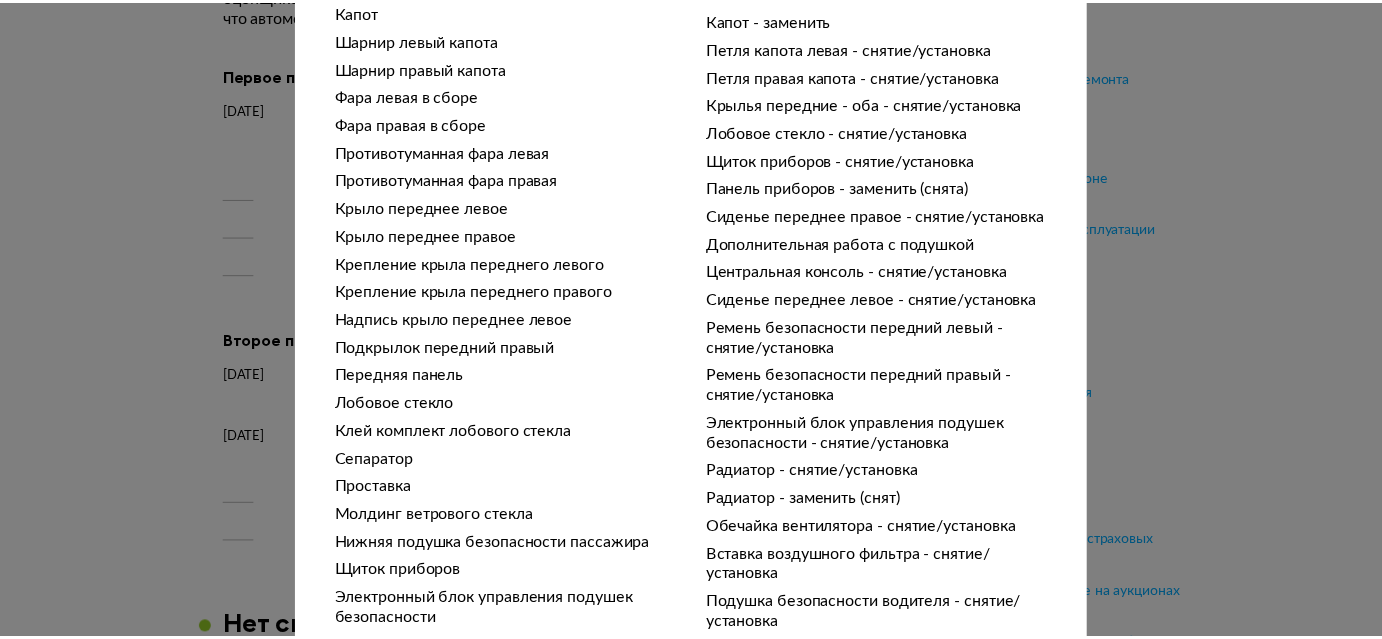 scroll, scrollTop: 1490, scrollLeft: 0, axis: vertical 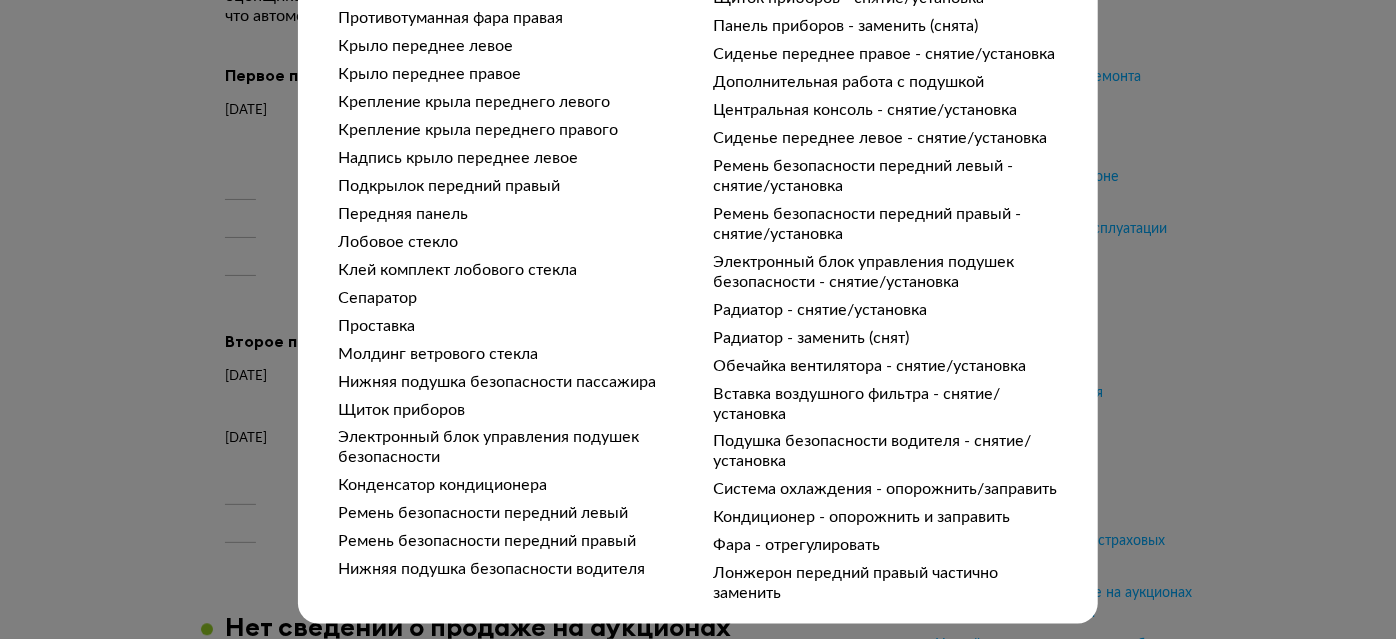 type 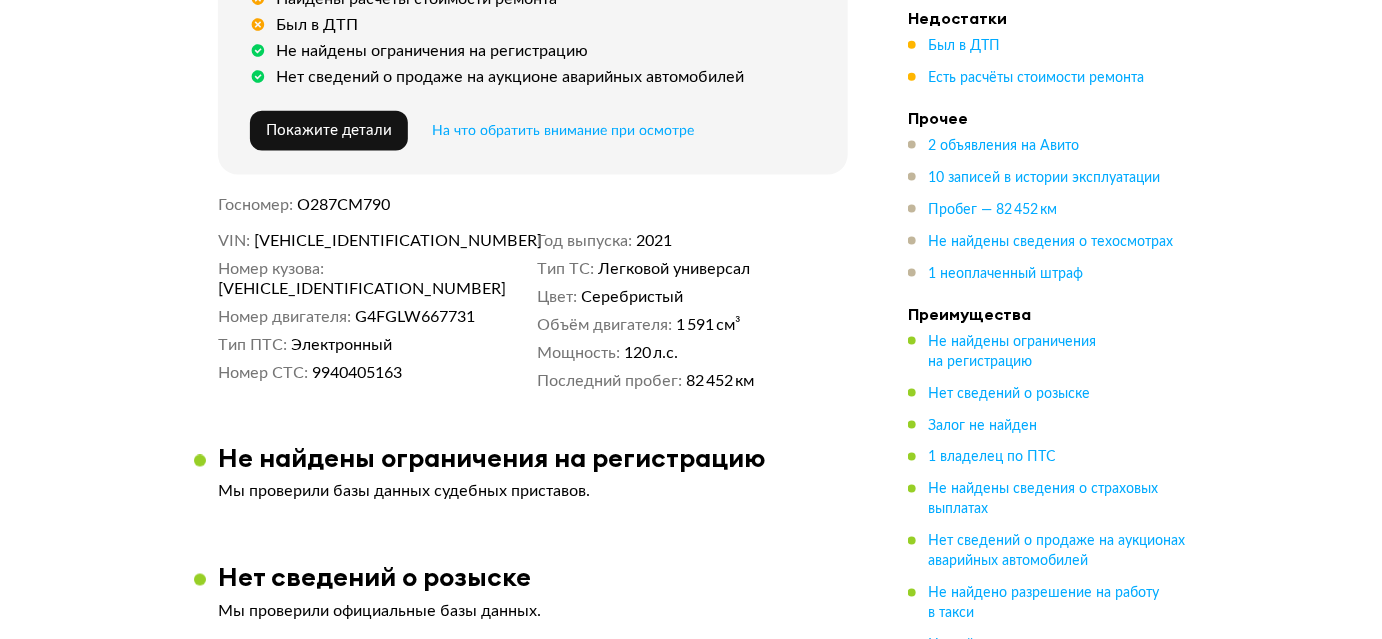 scroll, scrollTop: 818, scrollLeft: 0, axis: vertical 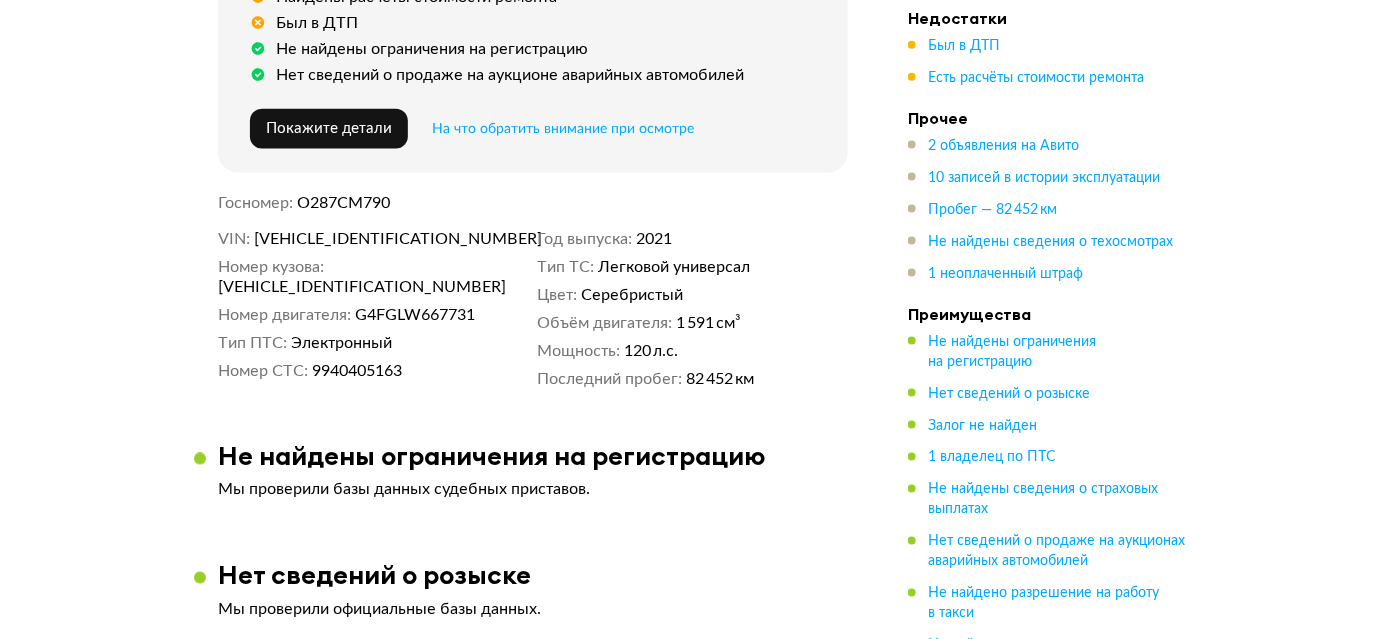 click on "О287СМ790" at bounding box center (344, 203) 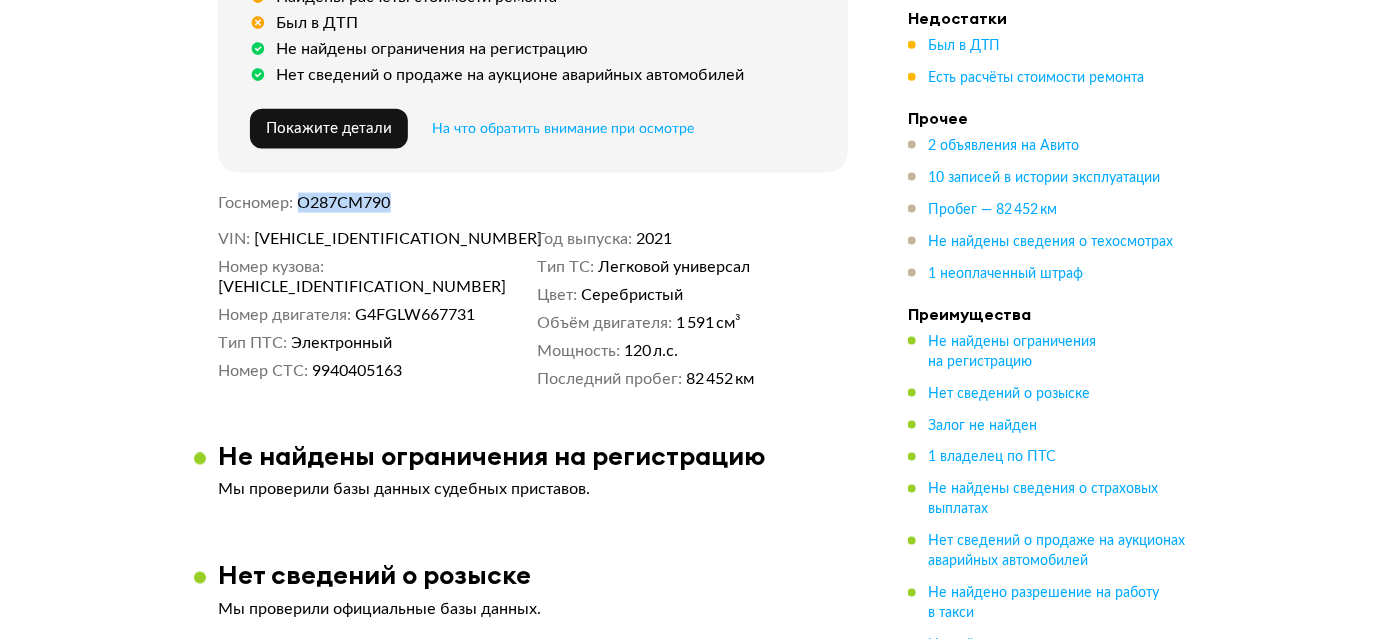 click on "О287СМ790" at bounding box center [344, 203] 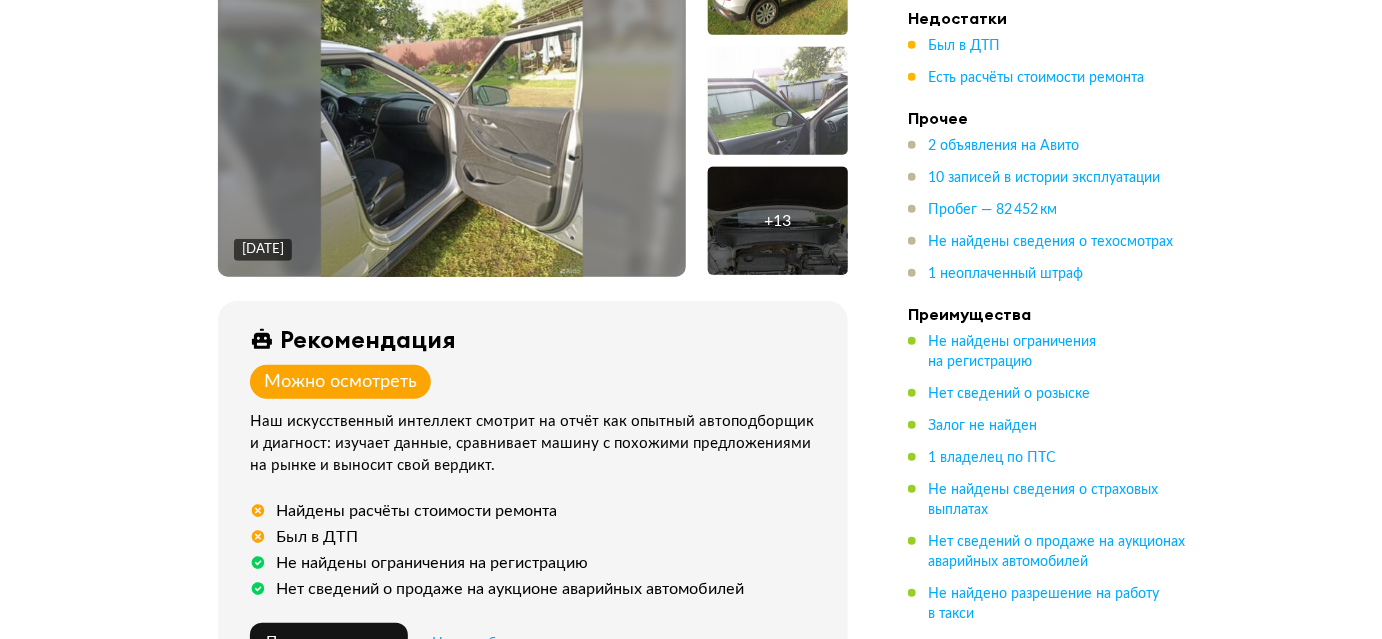 scroll, scrollTop: 90, scrollLeft: 0, axis: vertical 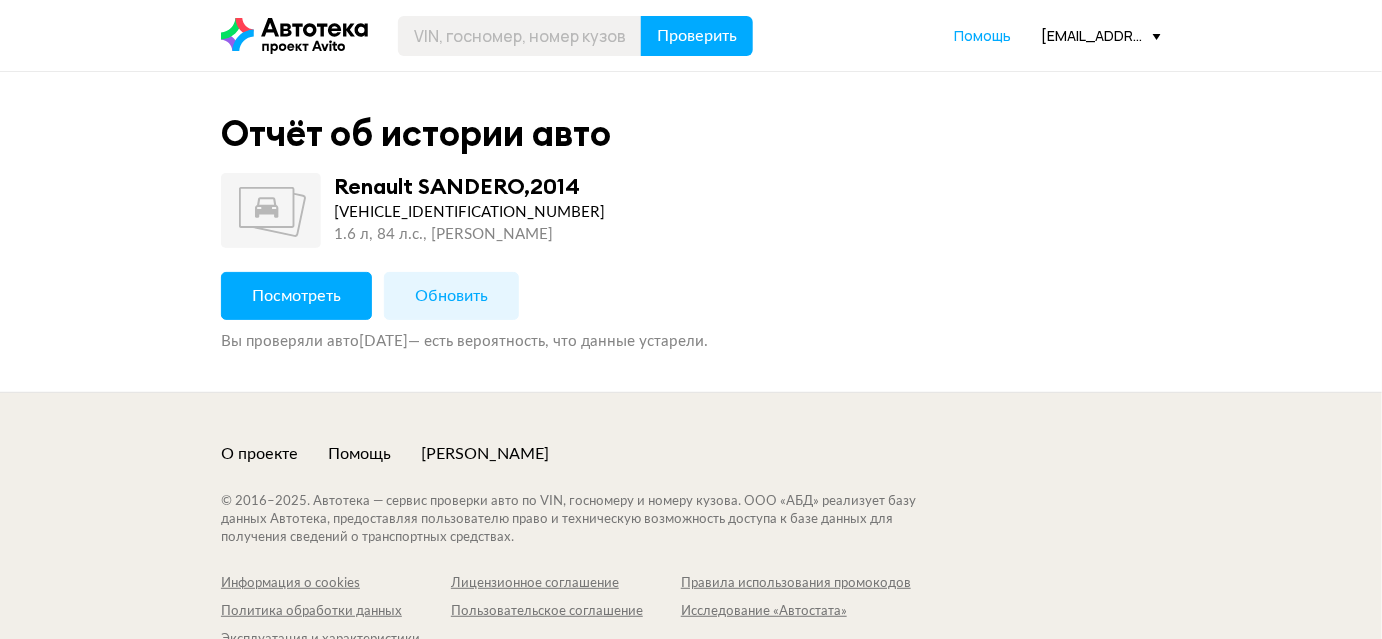 click on "Посмотреть" at bounding box center (296, 296) 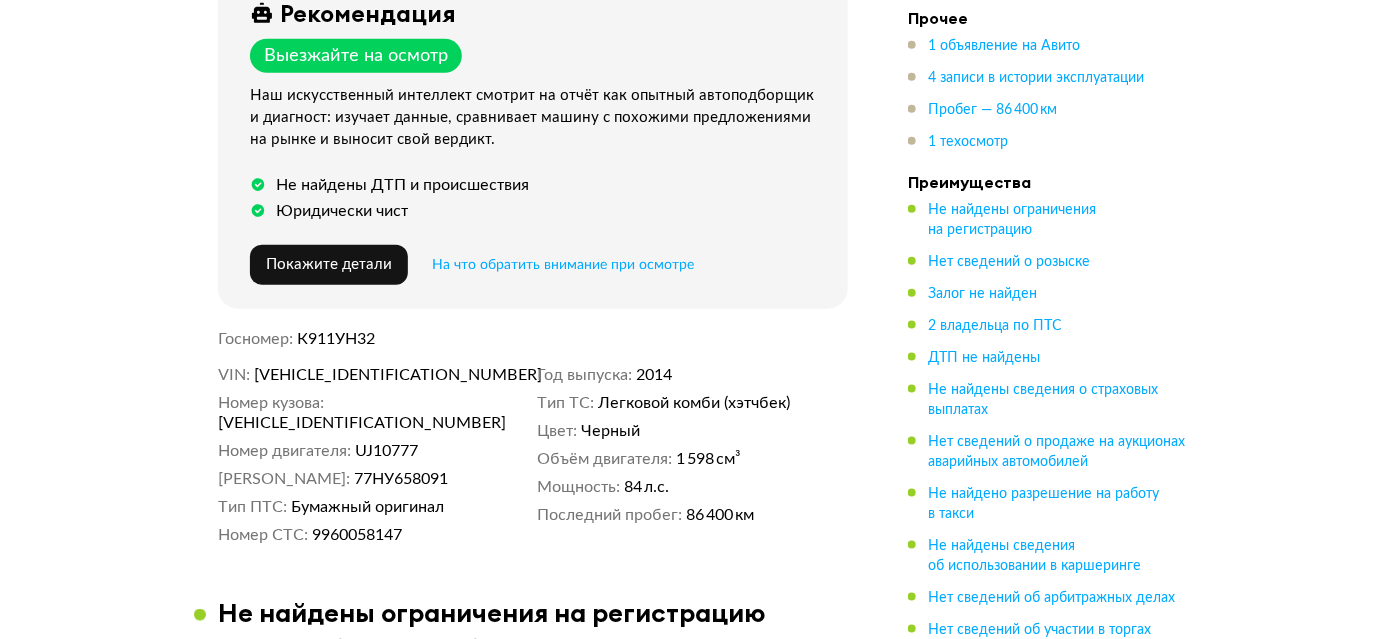 scroll, scrollTop: 636, scrollLeft: 0, axis: vertical 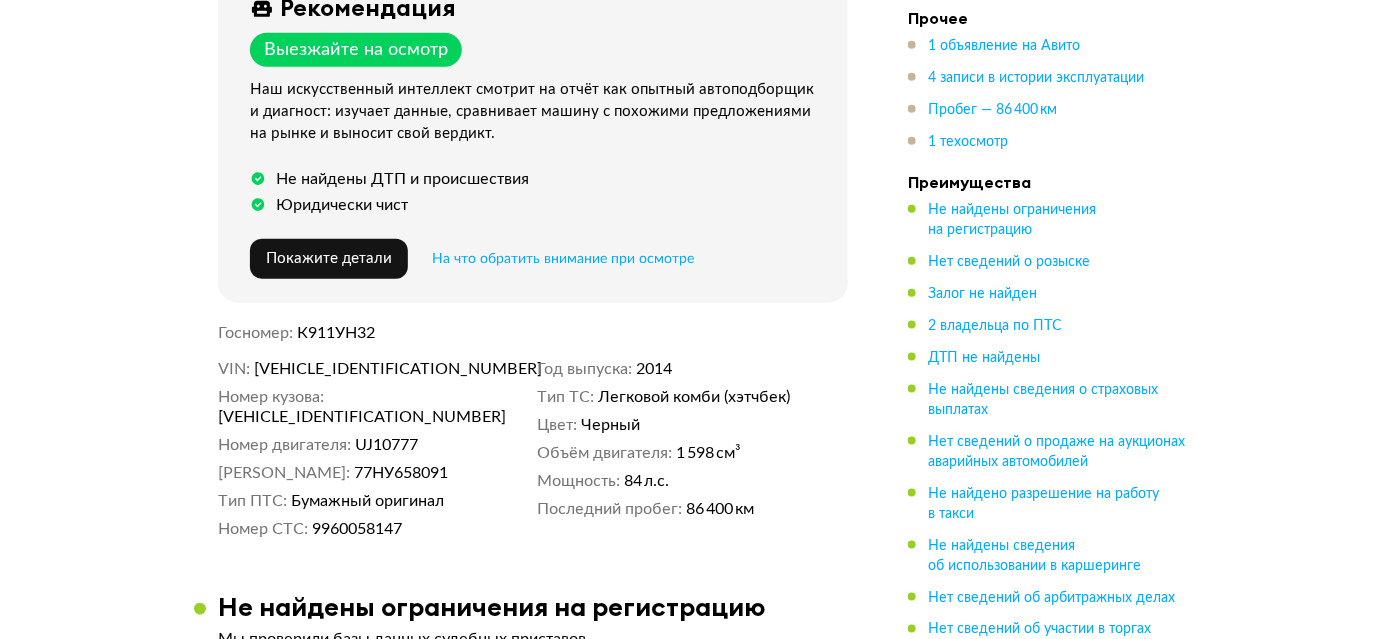 click on "[VEHICLE_IDENTIFICATION_NUMBER]" at bounding box center (370, 369) 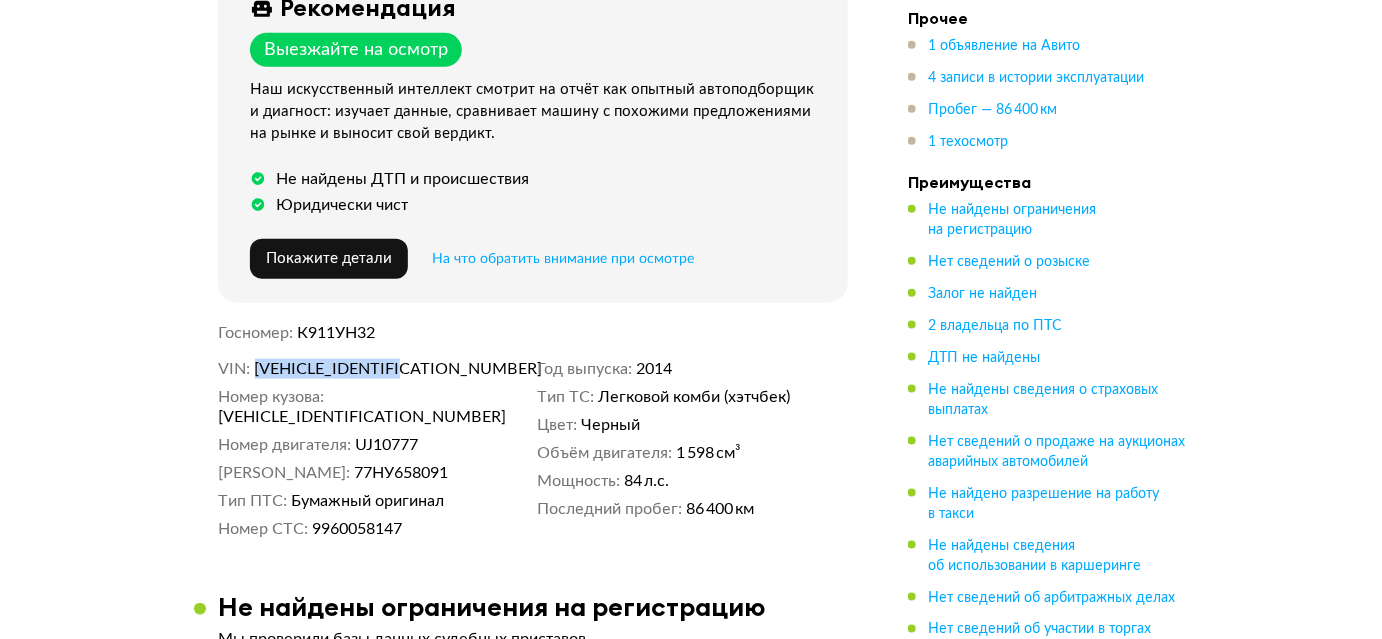 click on "[VEHICLE_IDENTIFICATION_NUMBER]" at bounding box center (370, 369) 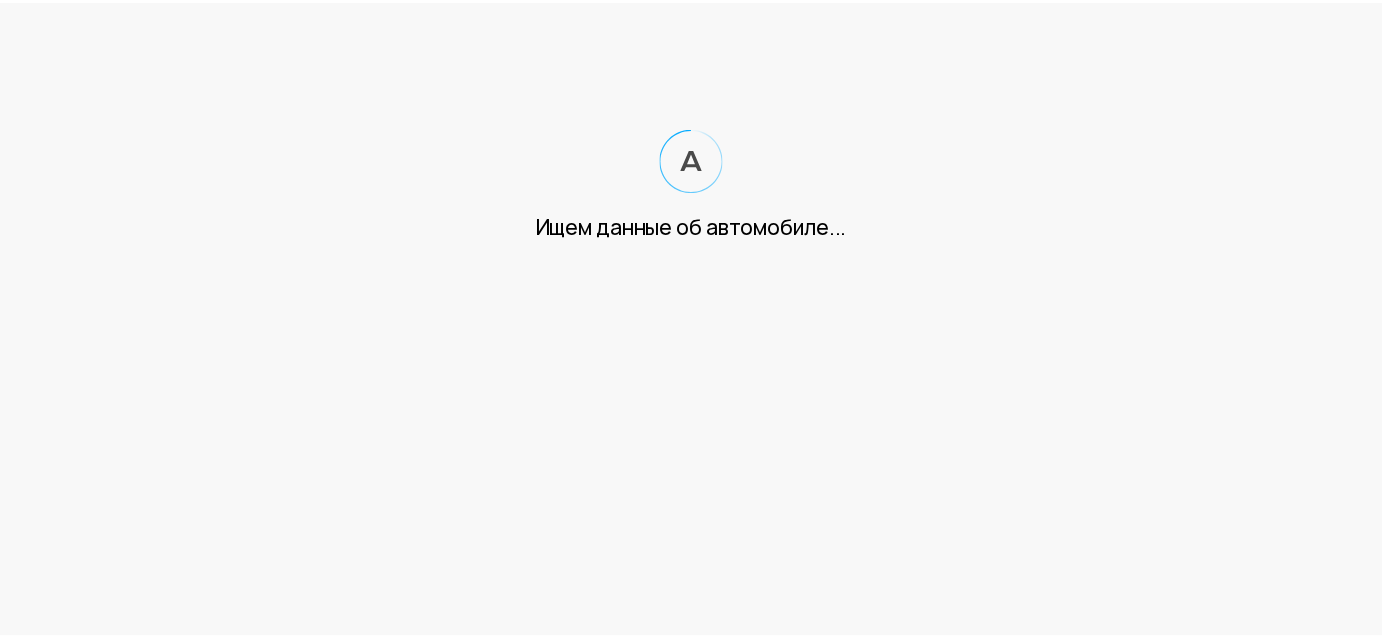 scroll, scrollTop: 0, scrollLeft: 0, axis: both 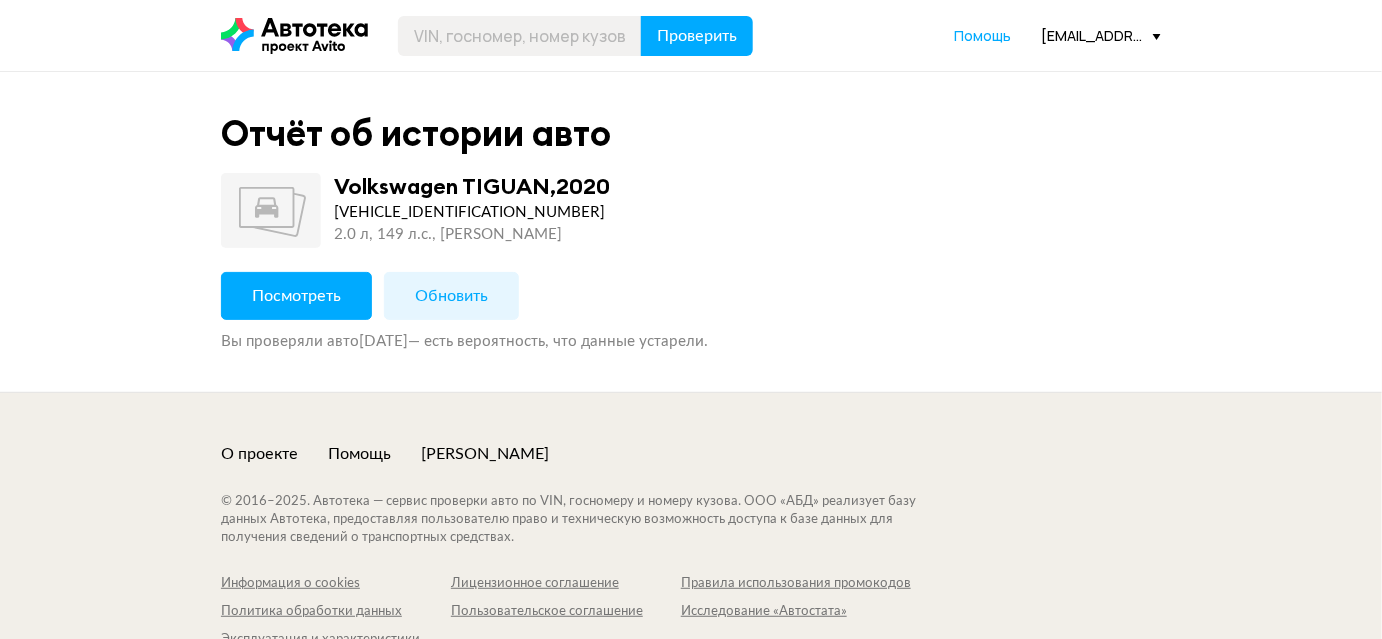 click on "Посмотреть" at bounding box center [296, 296] 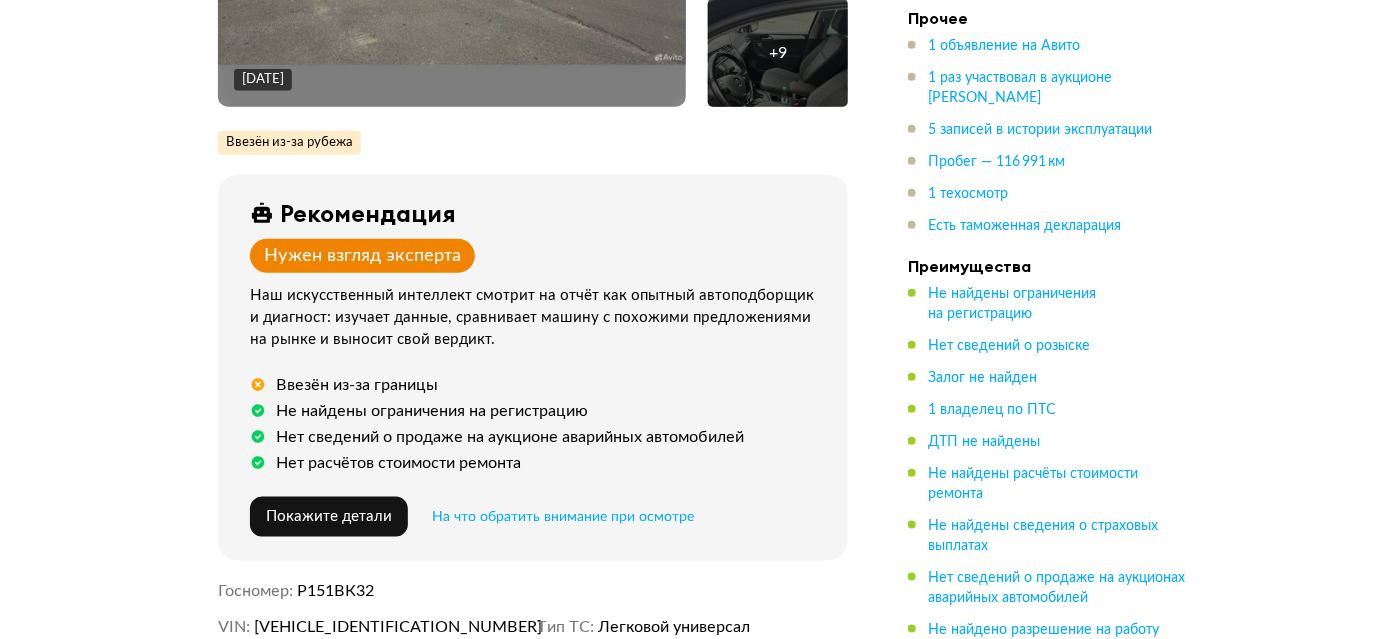scroll, scrollTop: 727, scrollLeft: 0, axis: vertical 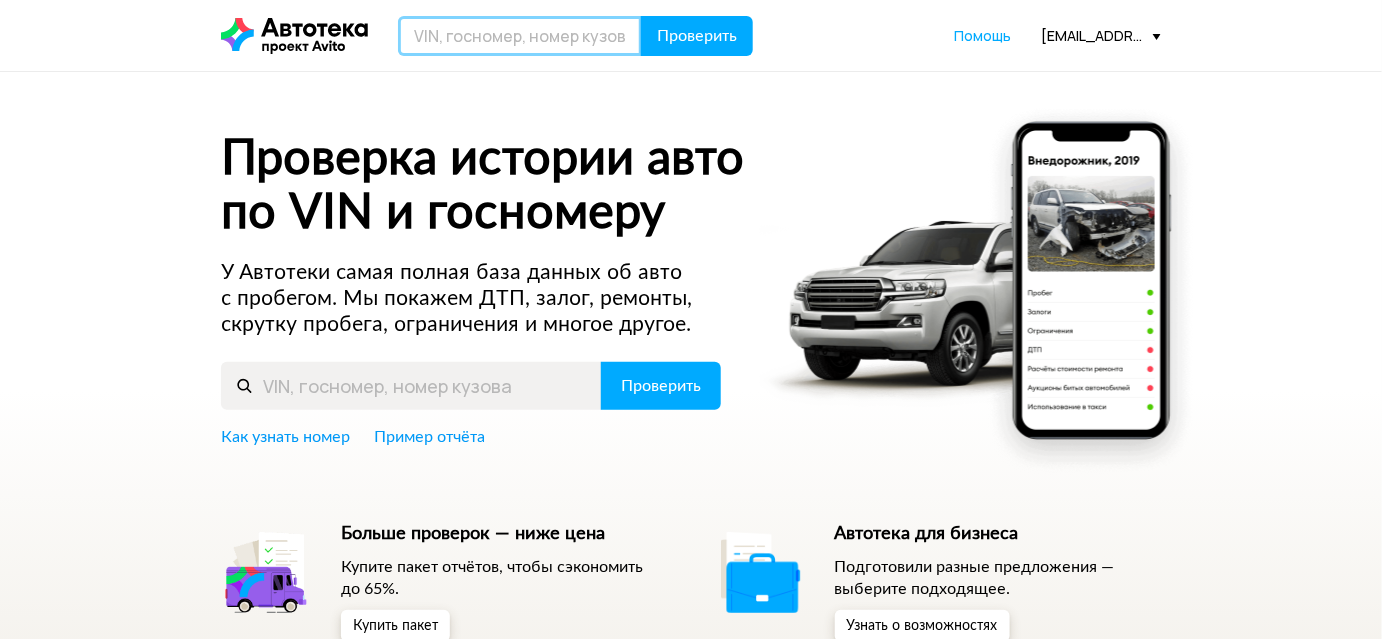 click at bounding box center [520, 36] 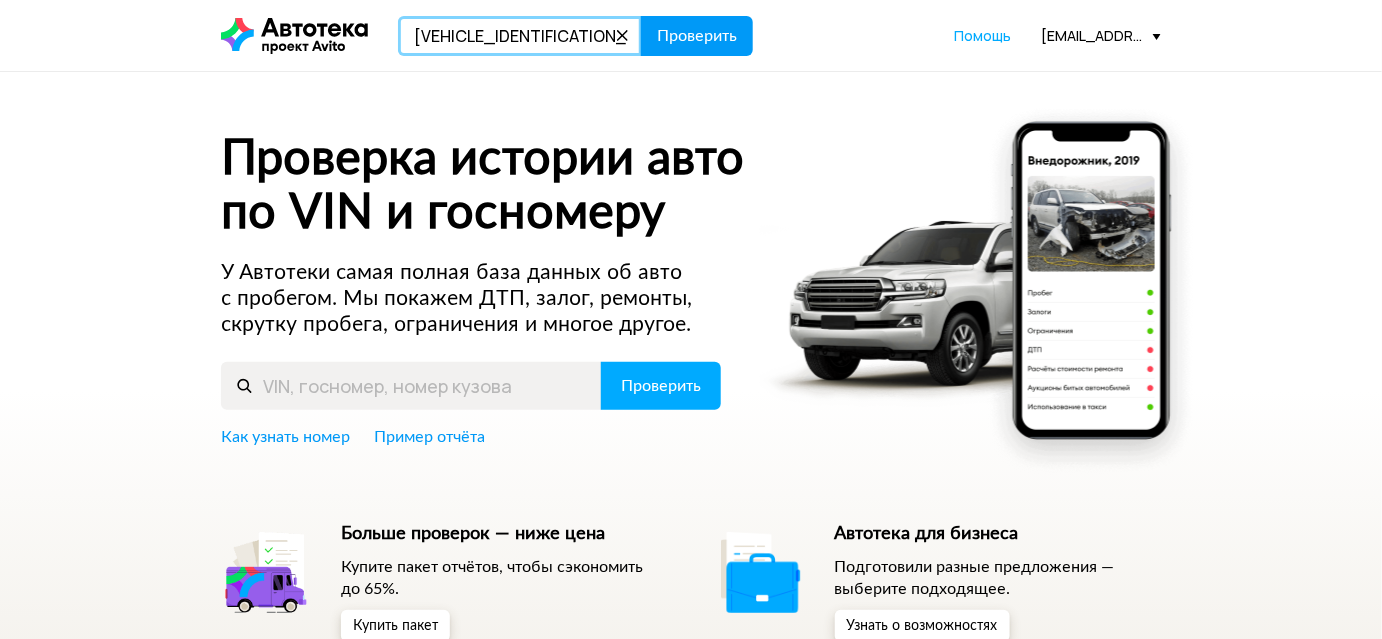 type on "[VEHICLE_IDENTIFICATION_NUMBER]" 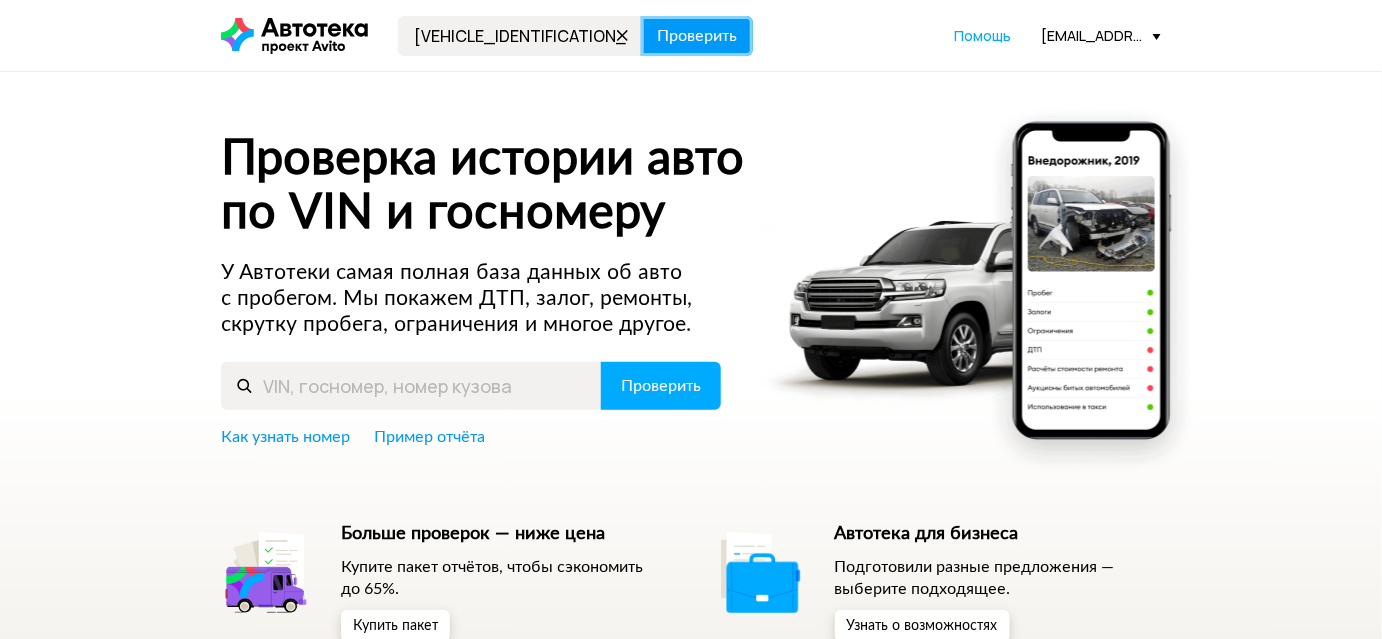 click on "Проверить" at bounding box center (697, 36) 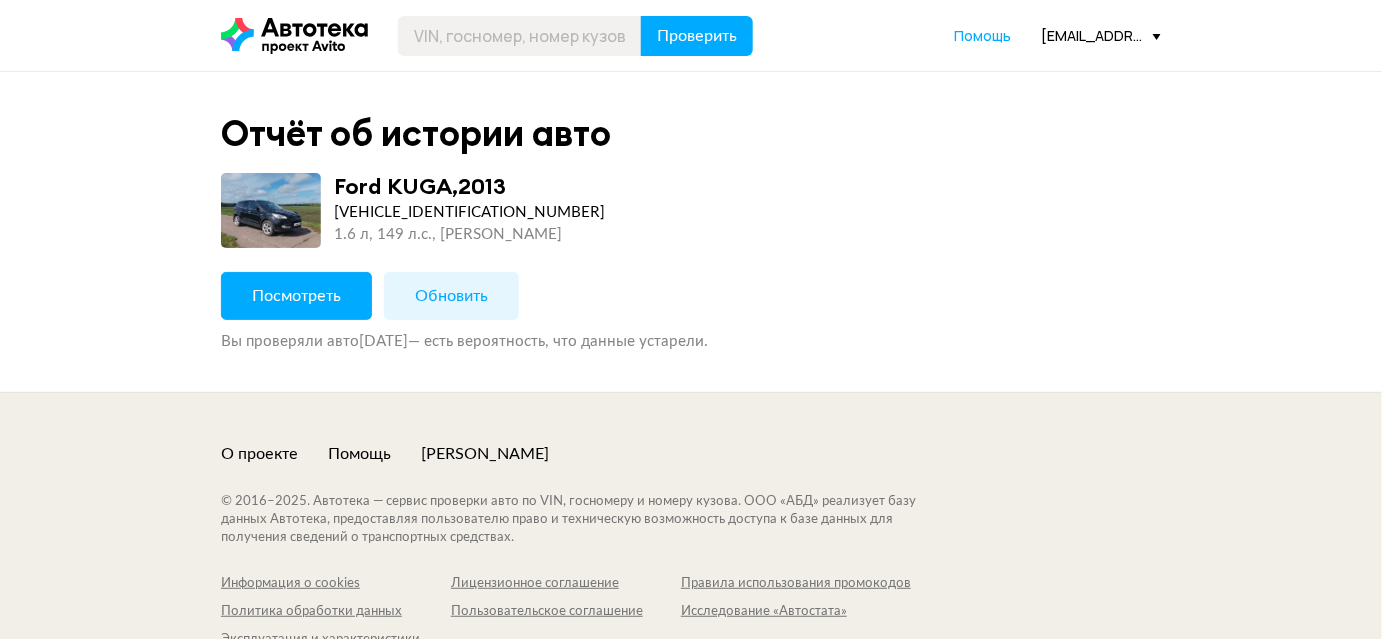 click on "Посмотреть" at bounding box center (296, 296) 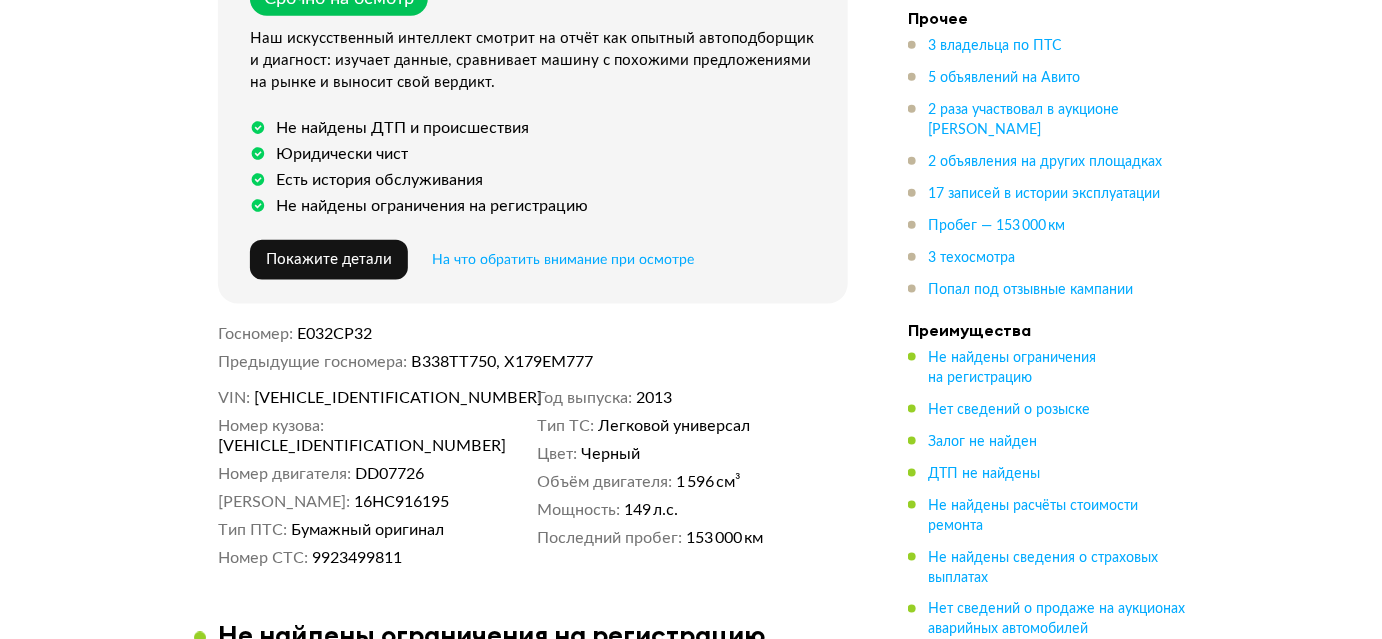 scroll, scrollTop: 727, scrollLeft: 0, axis: vertical 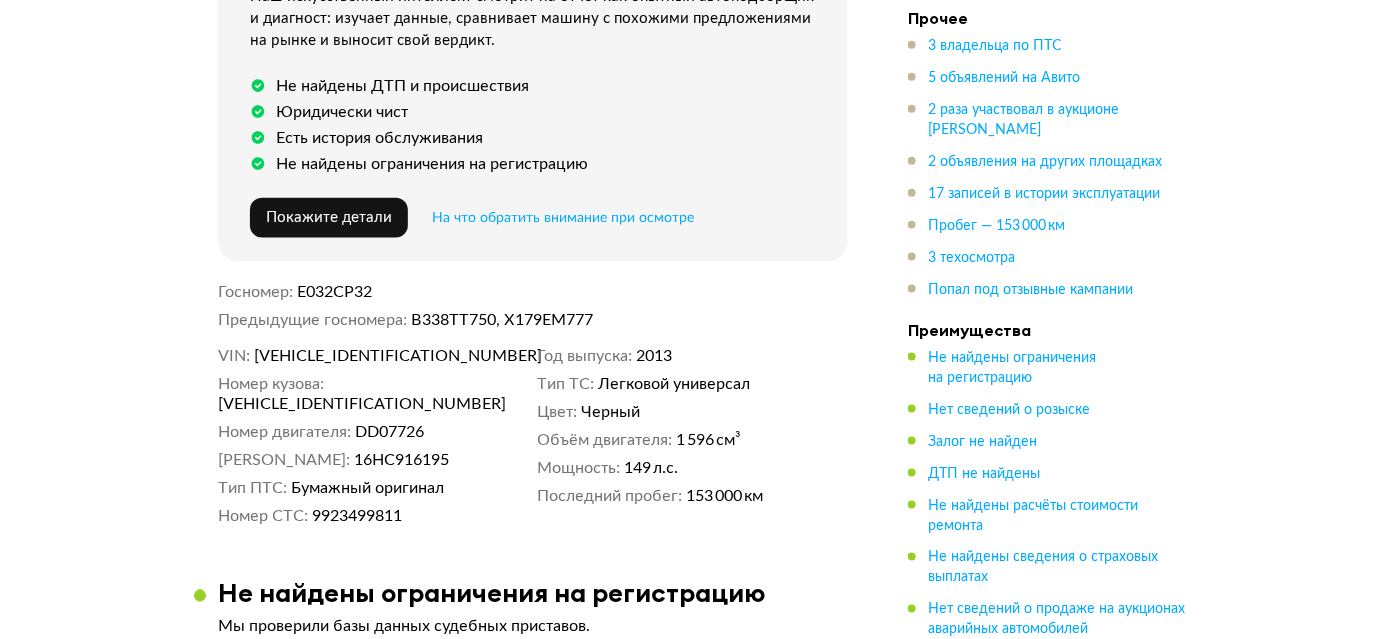 click on "Е032СР32" at bounding box center (335, 292) 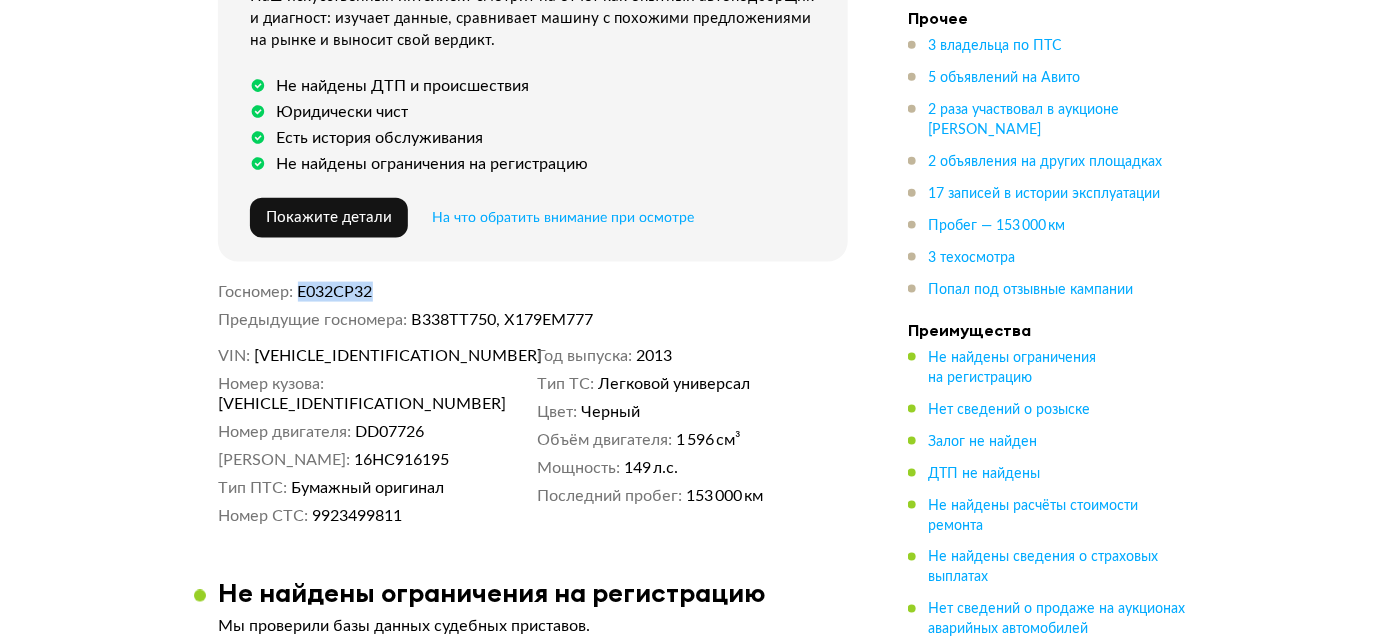 copy on "Е032СР32" 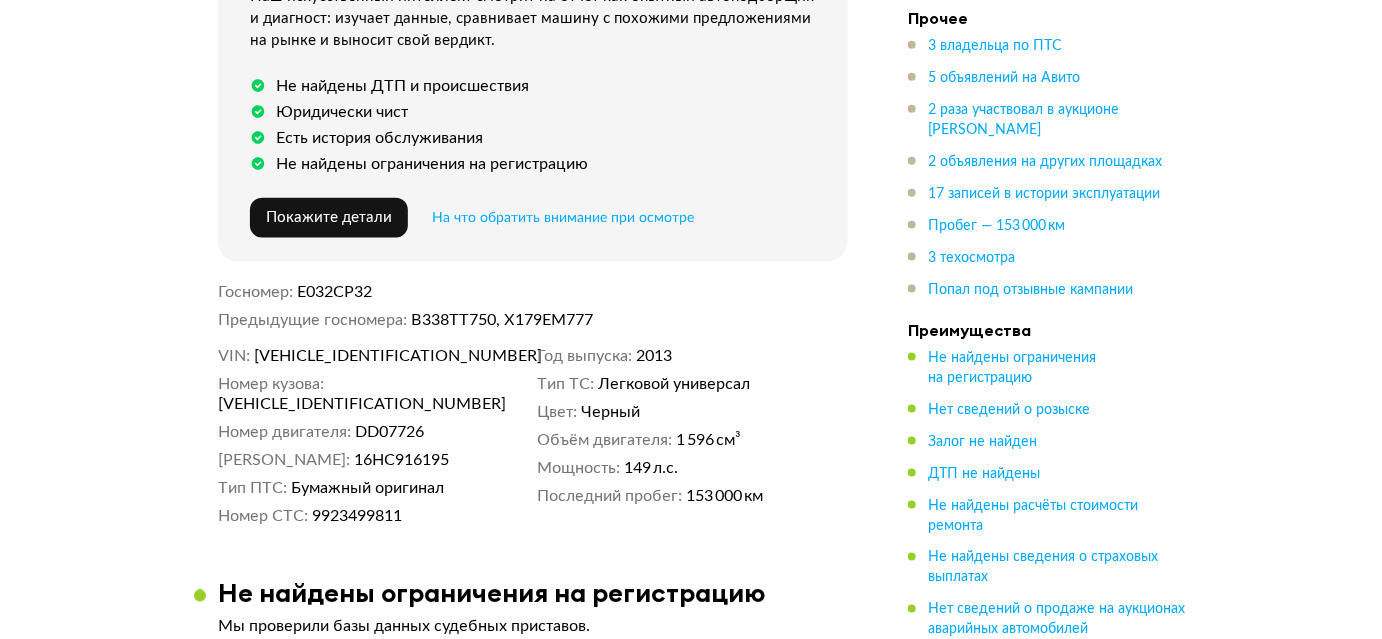 click on "В338ТТ750, Х179ЕМ777" at bounding box center [630, 320] 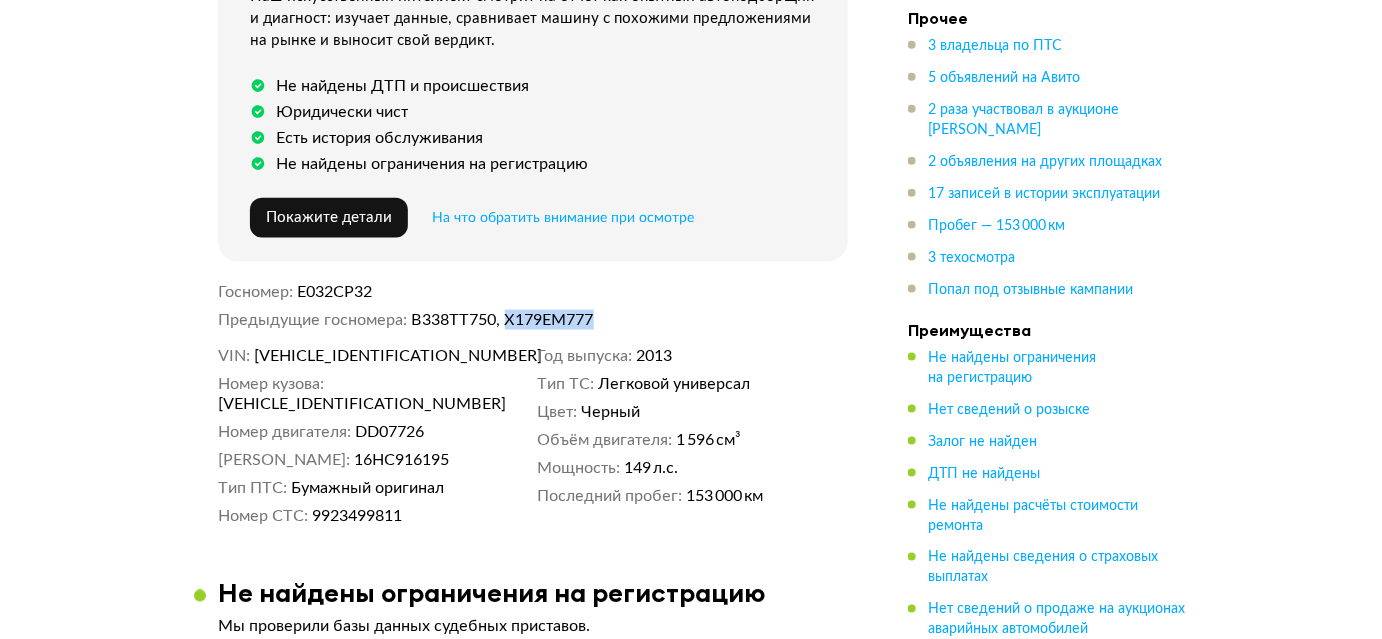 click on "В338ТТ750, Х179ЕМ777" at bounding box center (630, 320) 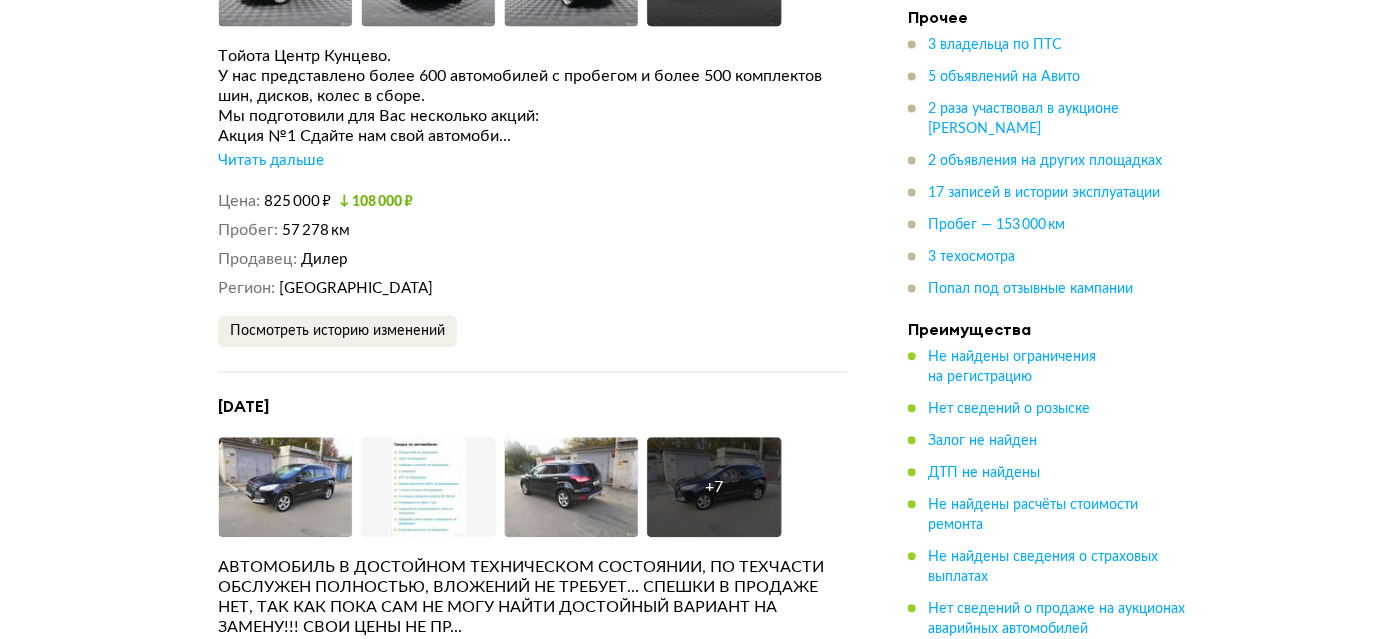 scroll, scrollTop: 4000, scrollLeft: 0, axis: vertical 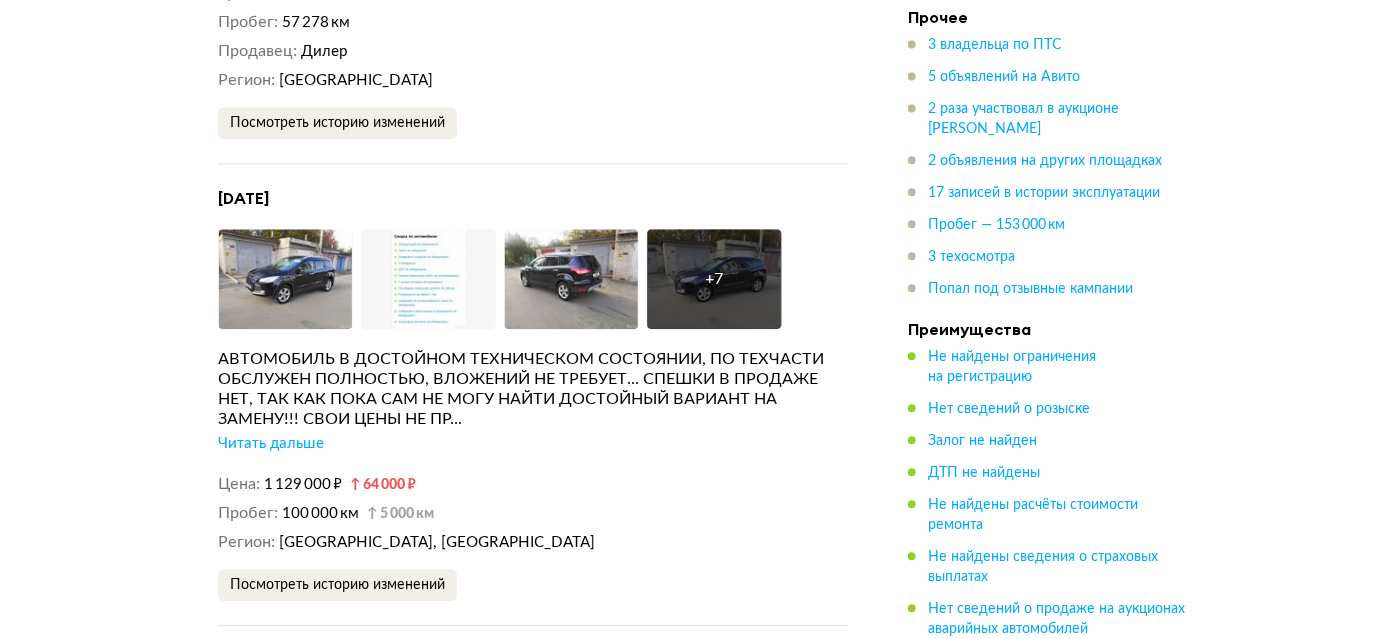 click on "Читать дальше" at bounding box center (271, 444) 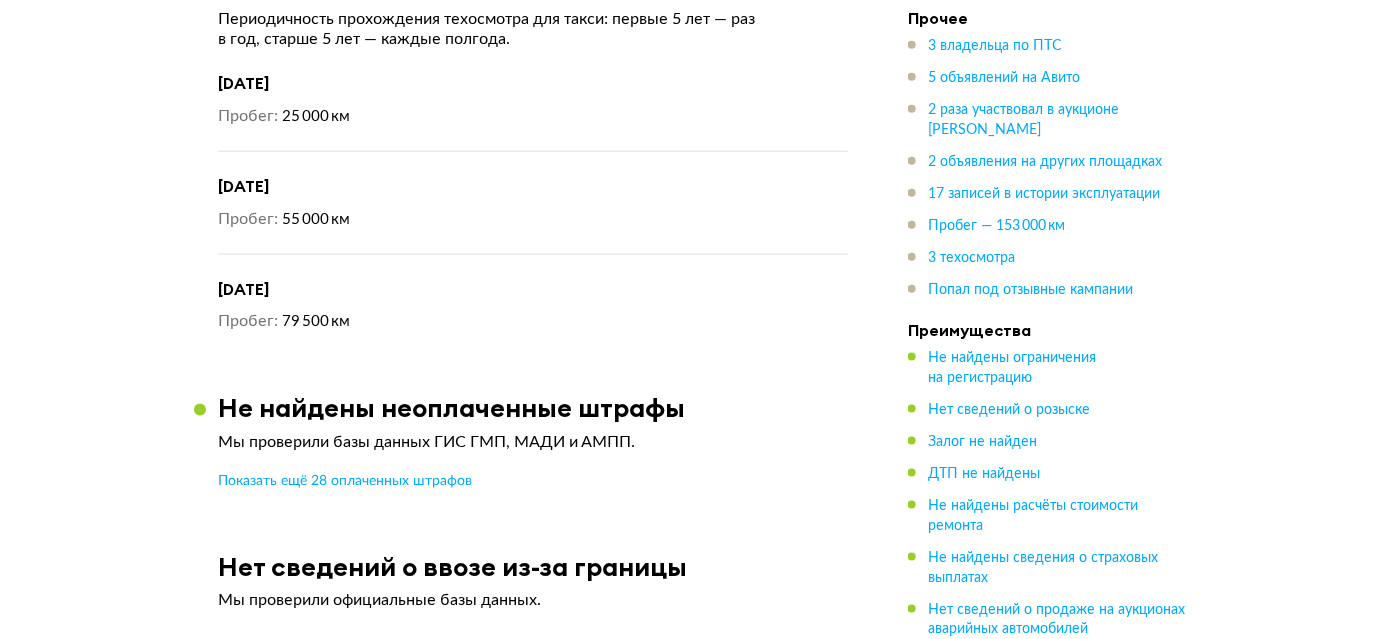 scroll, scrollTop: 10818, scrollLeft: 0, axis: vertical 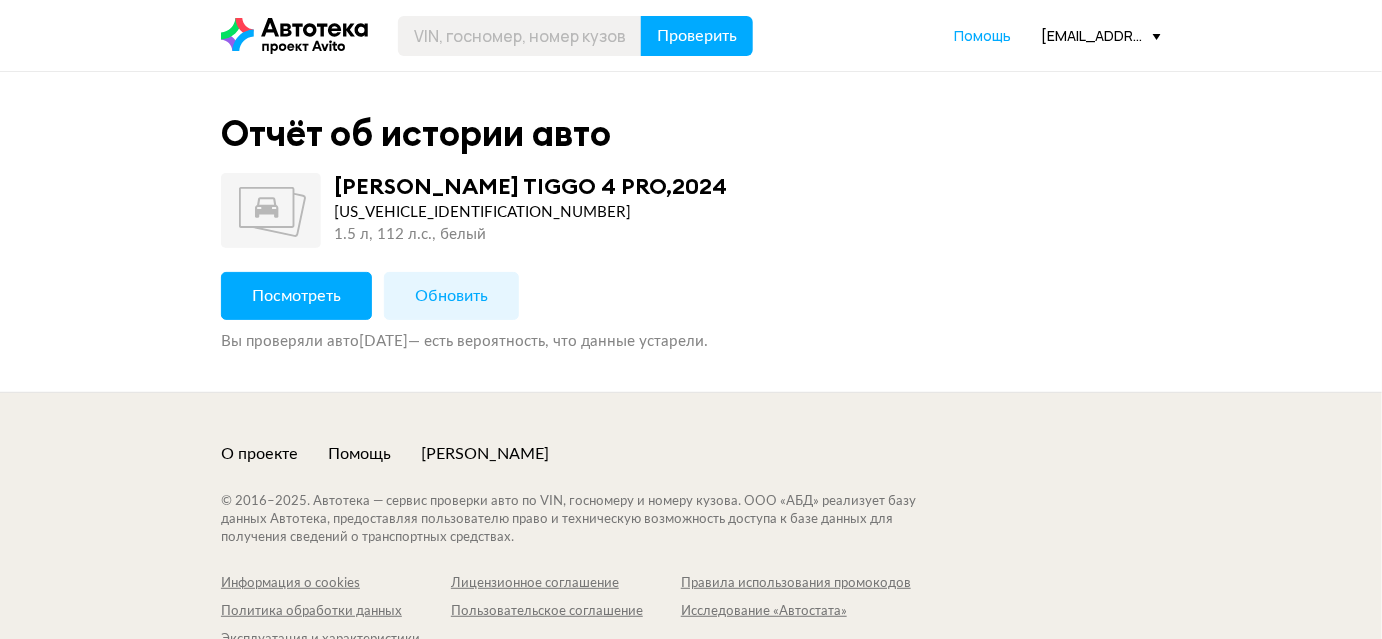 click on "Посмотреть" at bounding box center (296, 296) 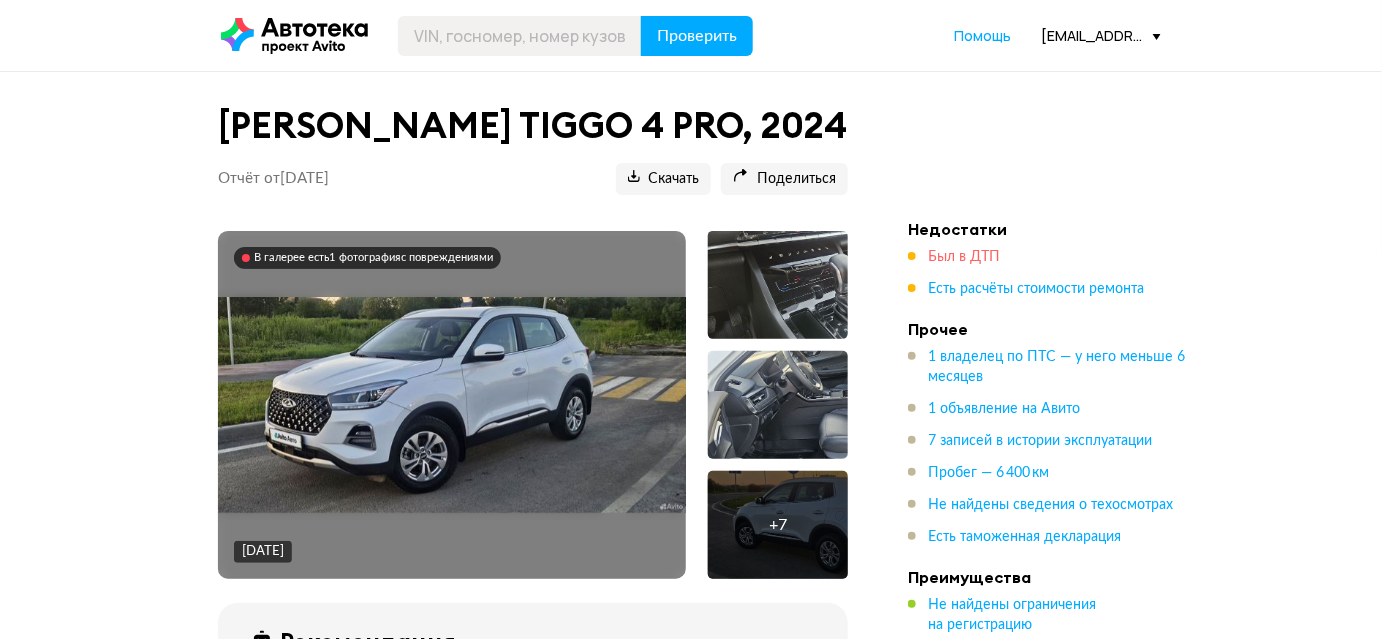 click on "Был в ДТП" at bounding box center [964, 257] 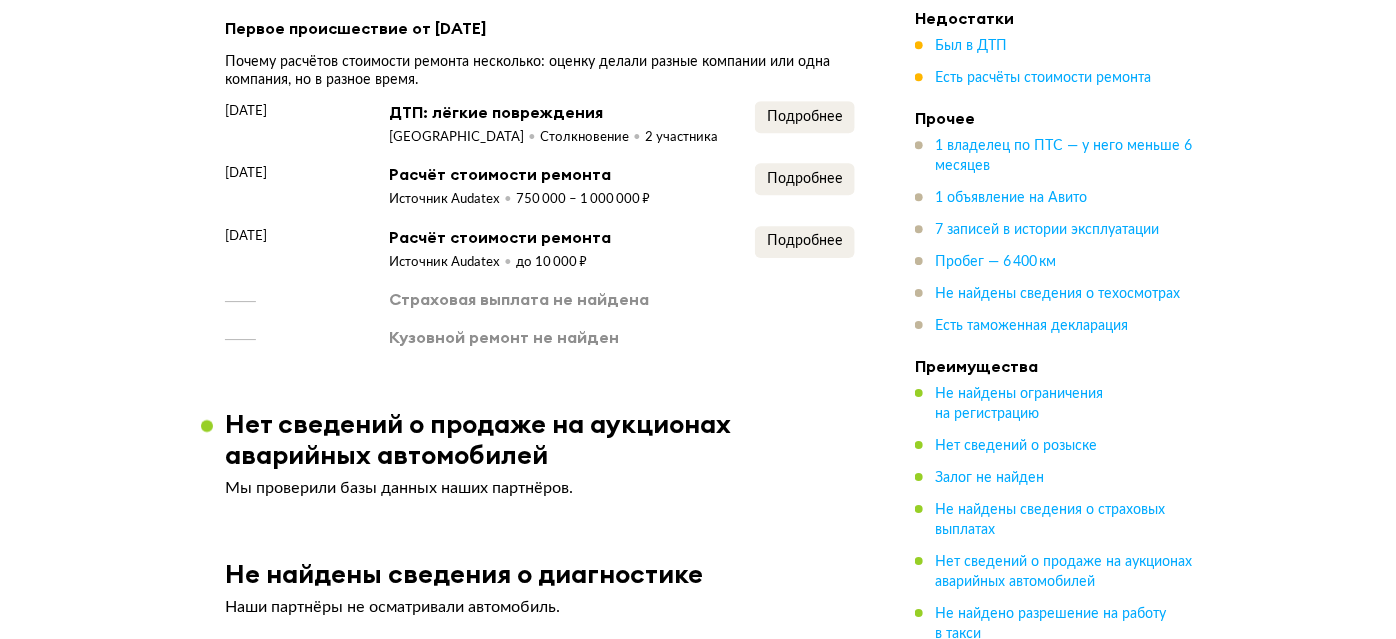 scroll, scrollTop: 1988, scrollLeft: 0, axis: vertical 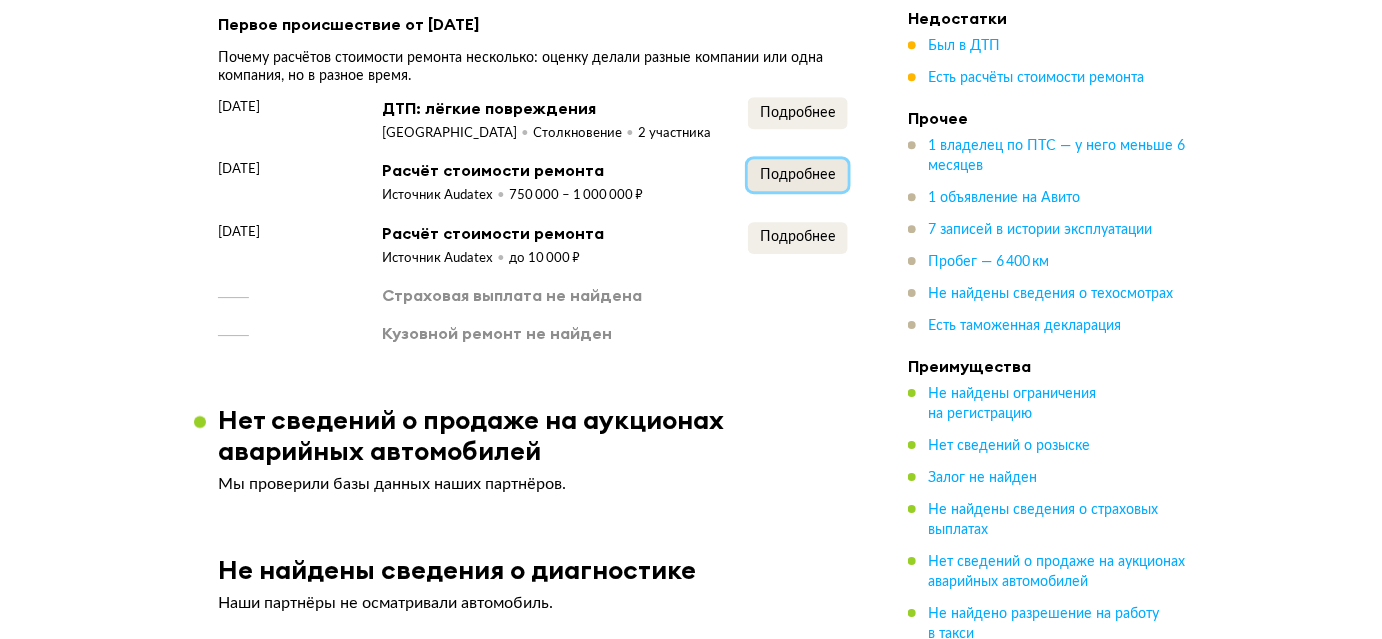 click on "Подробнее" at bounding box center (798, 175) 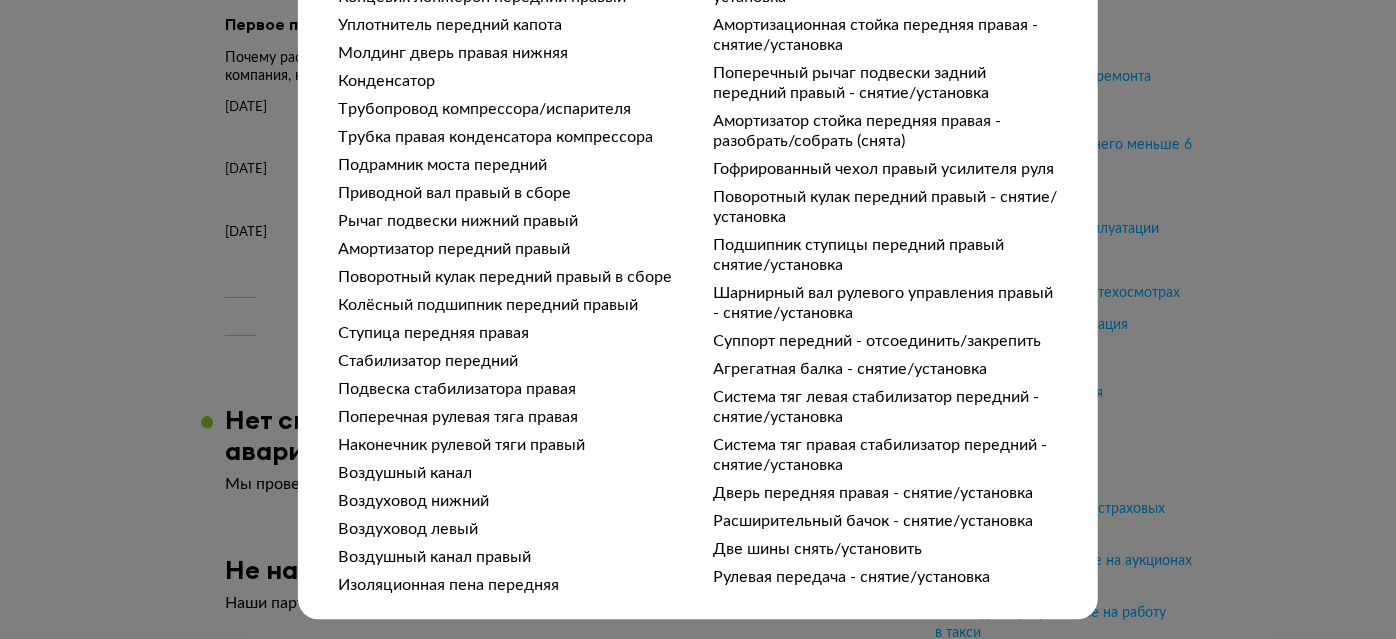 scroll, scrollTop: 1877, scrollLeft: 0, axis: vertical 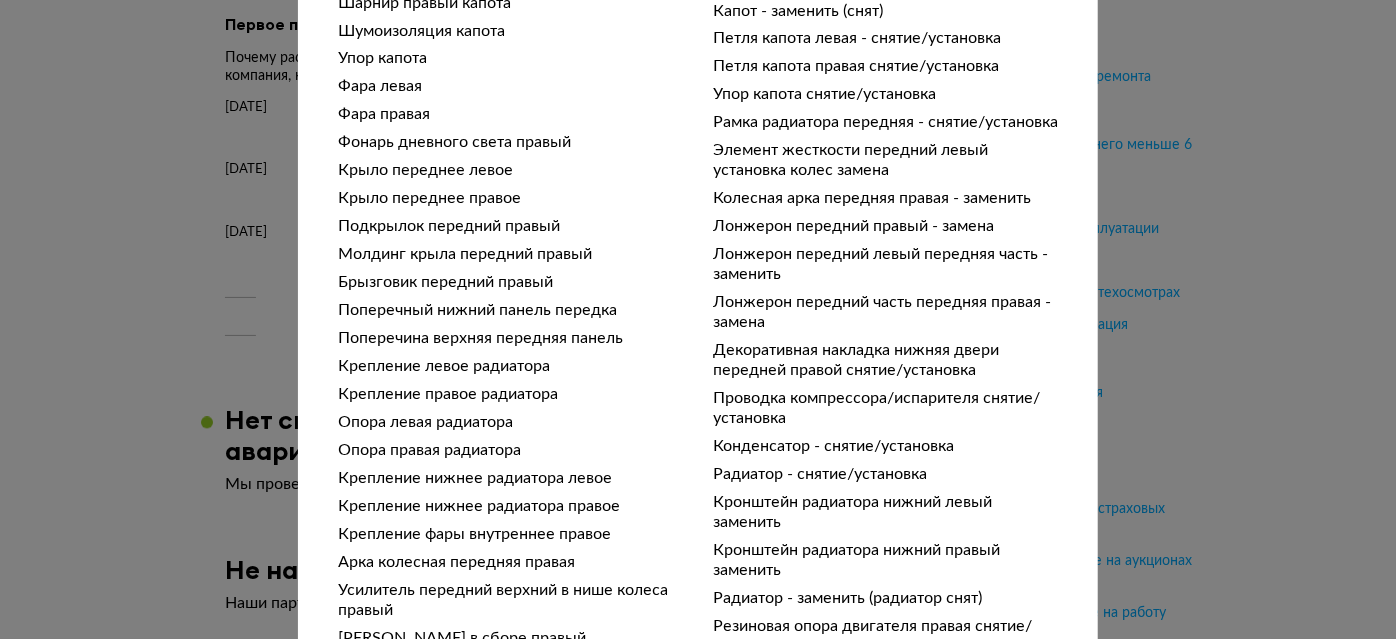 type 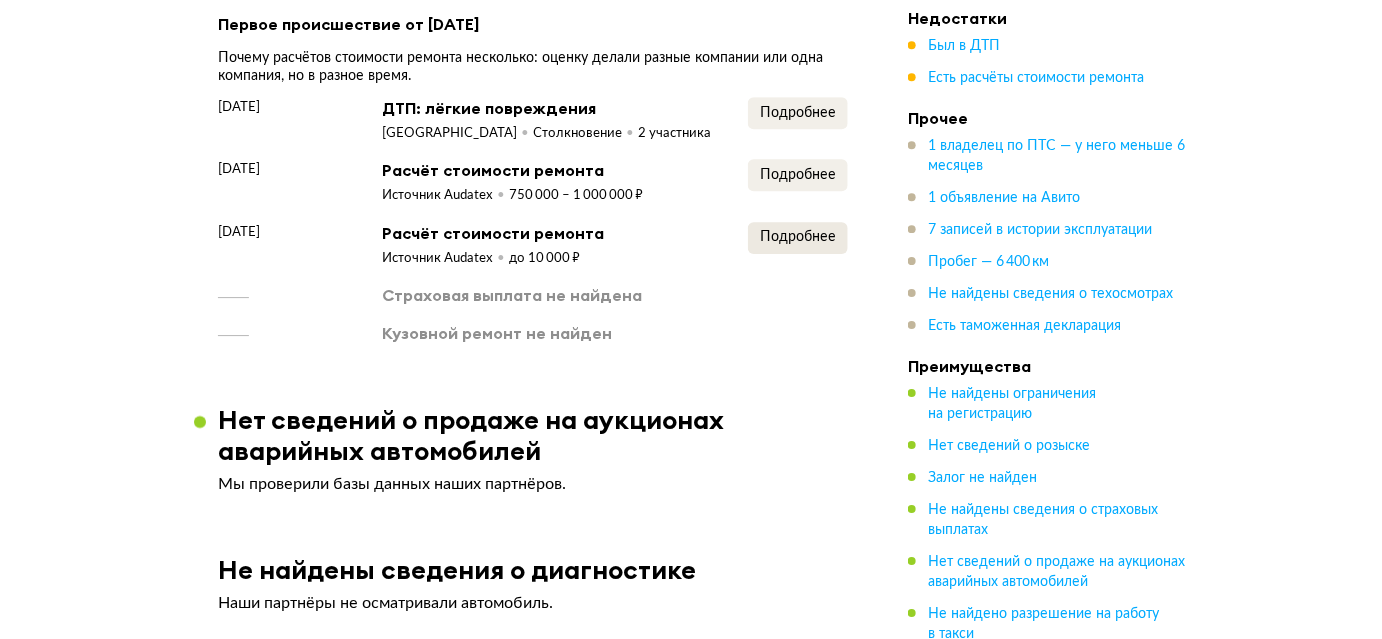 click on "Подробнее" at bounding box center (798, 245) 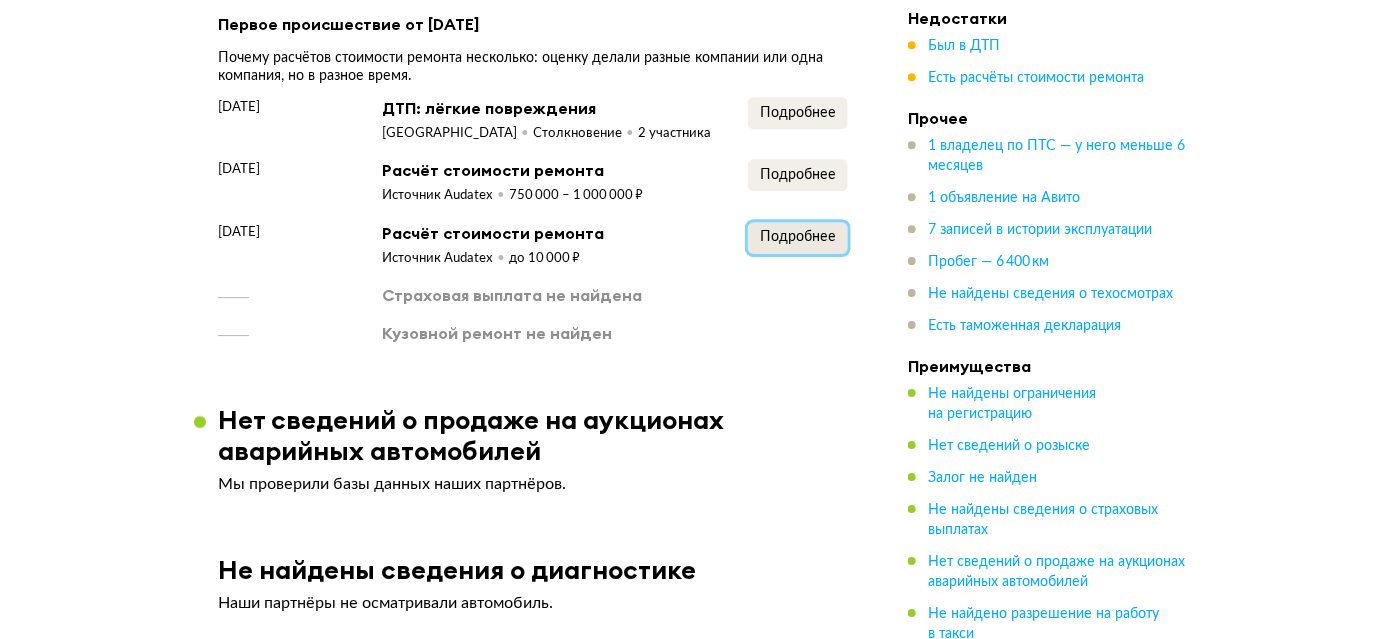 click on "Подробнее" at bounding box center (798, 237) 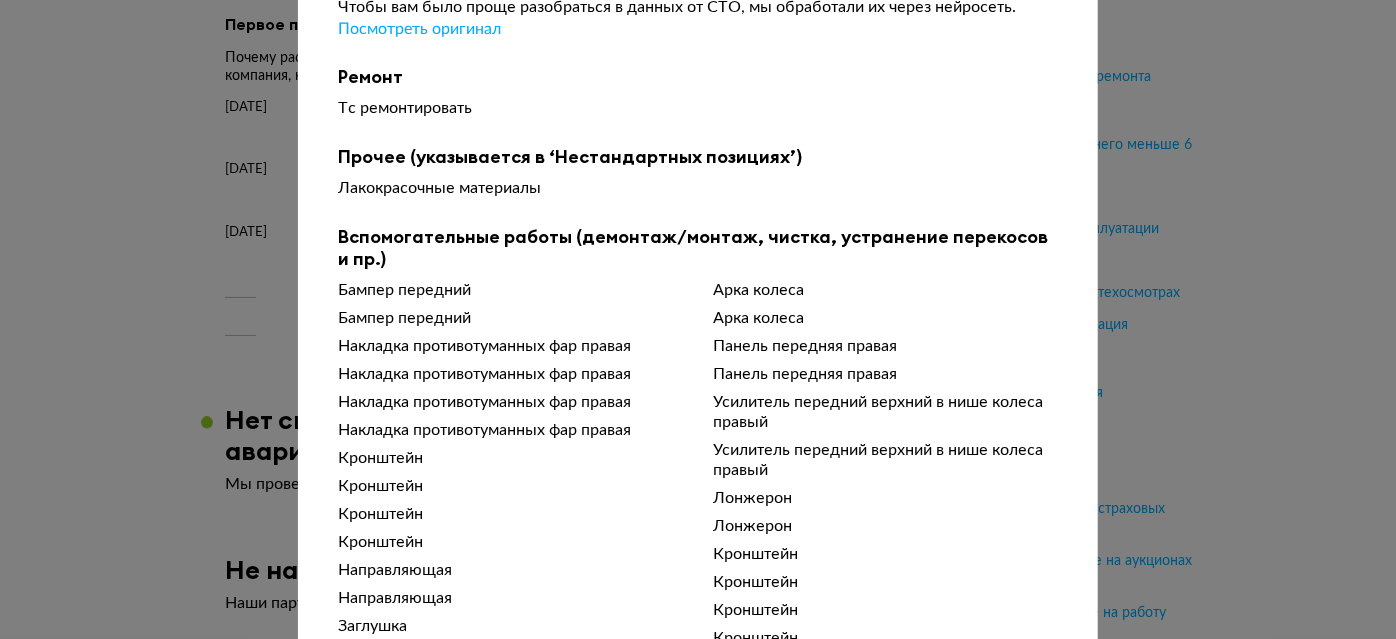 scroll, scrollTop: 68, scrollLeft: 0, axis: vertical 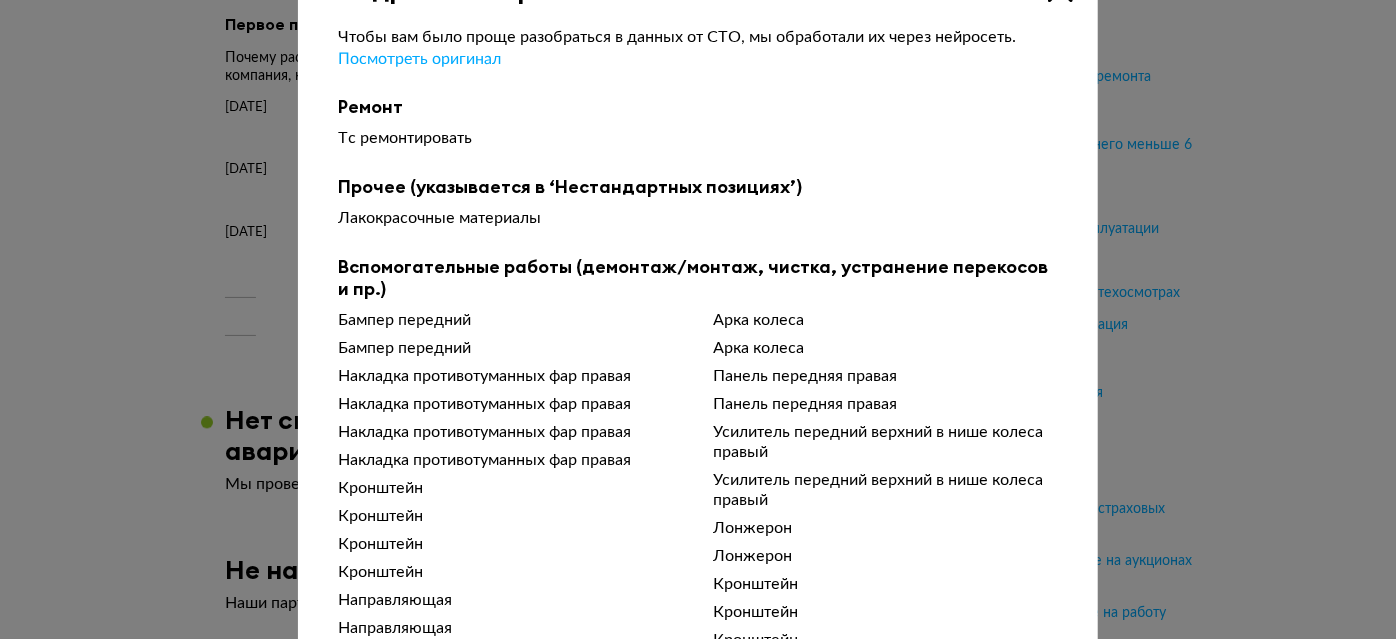 type 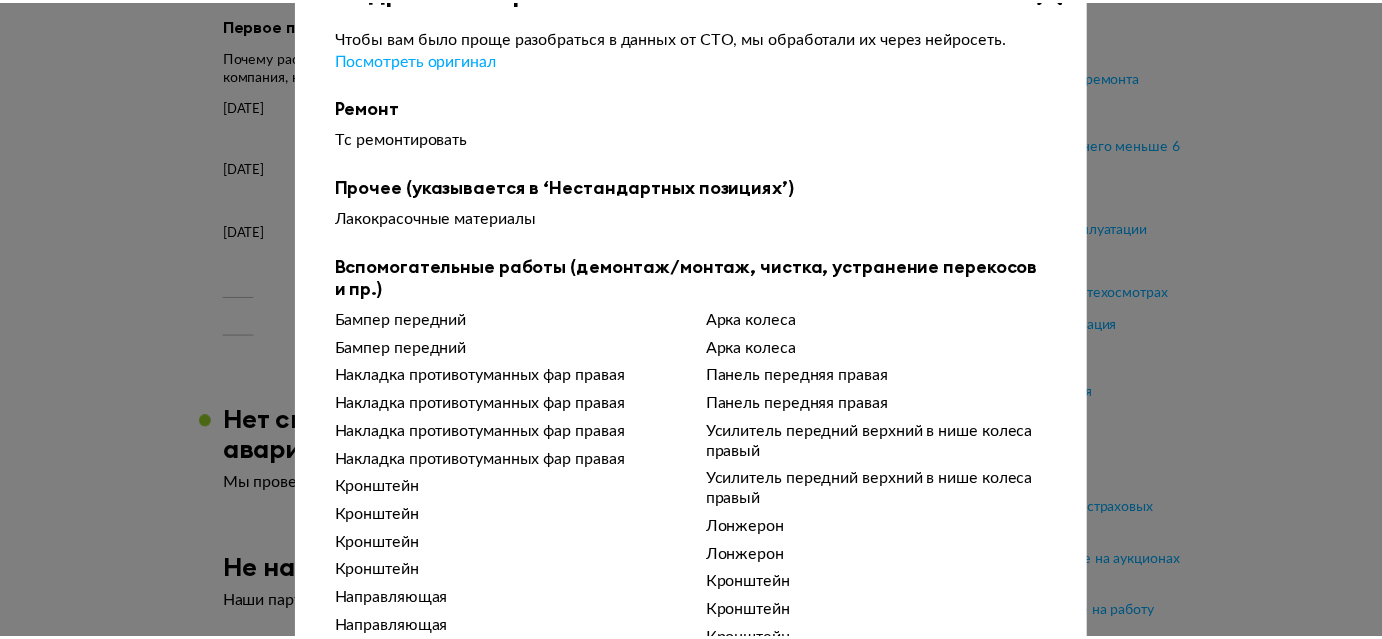 scroll, scrollTop: 0, scrollLeft: 0, axis: both 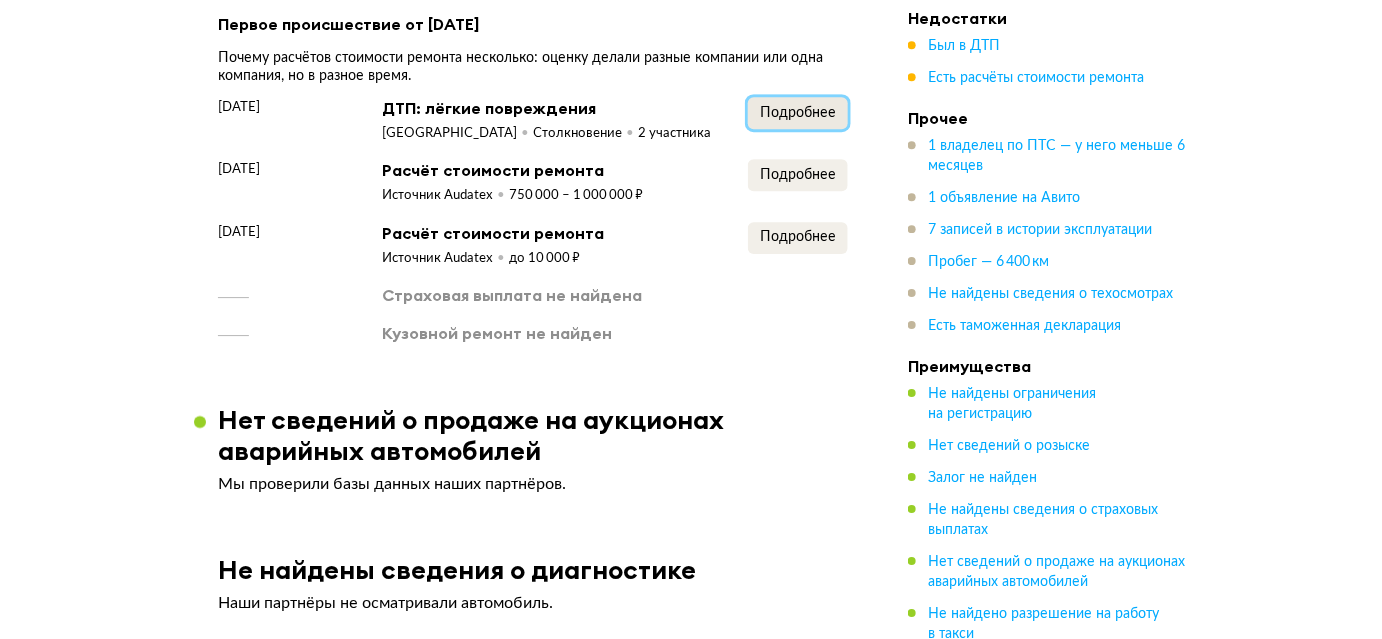 click on "Подробнее" at bounding box center [798, 113] 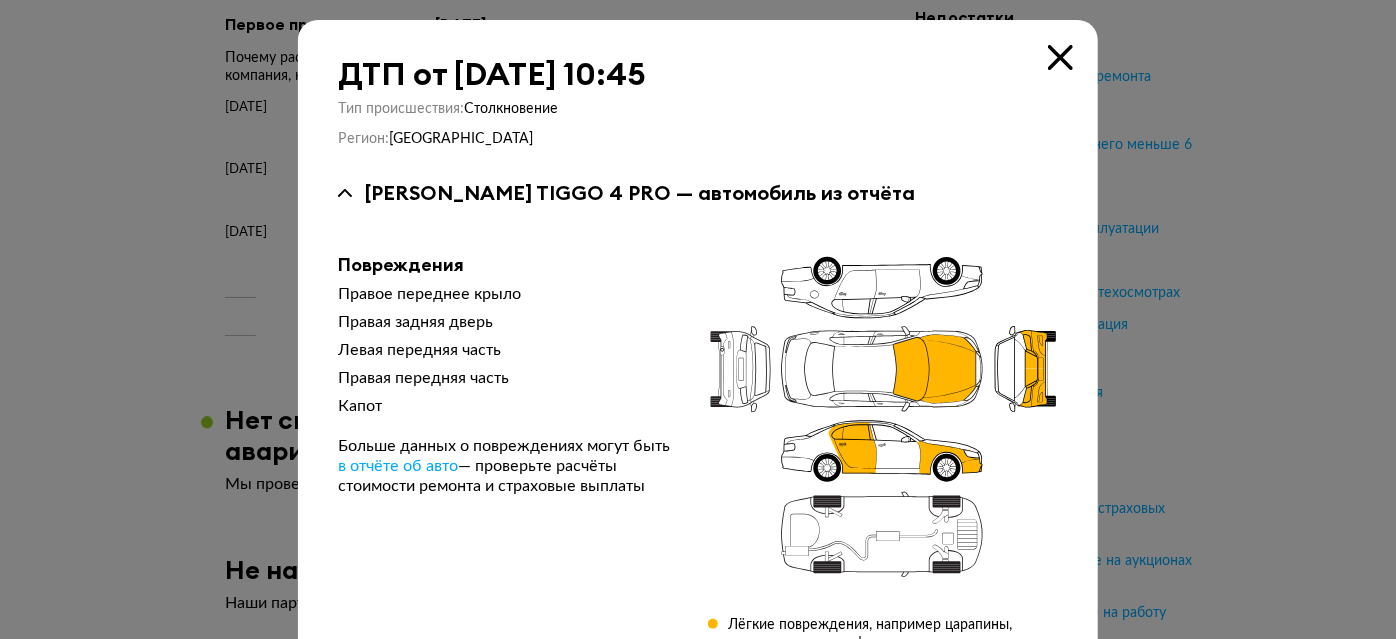 type 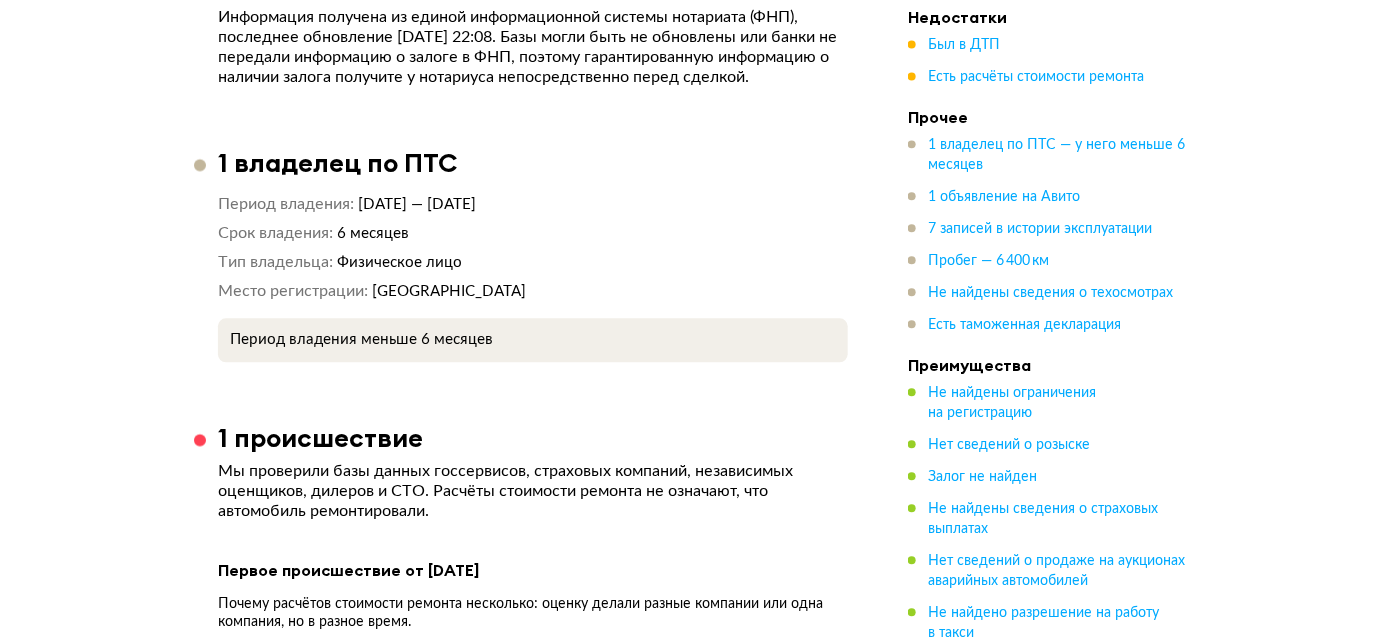 scroll, scrollTop: 1715, scrollLeft: 0, axis: vertical 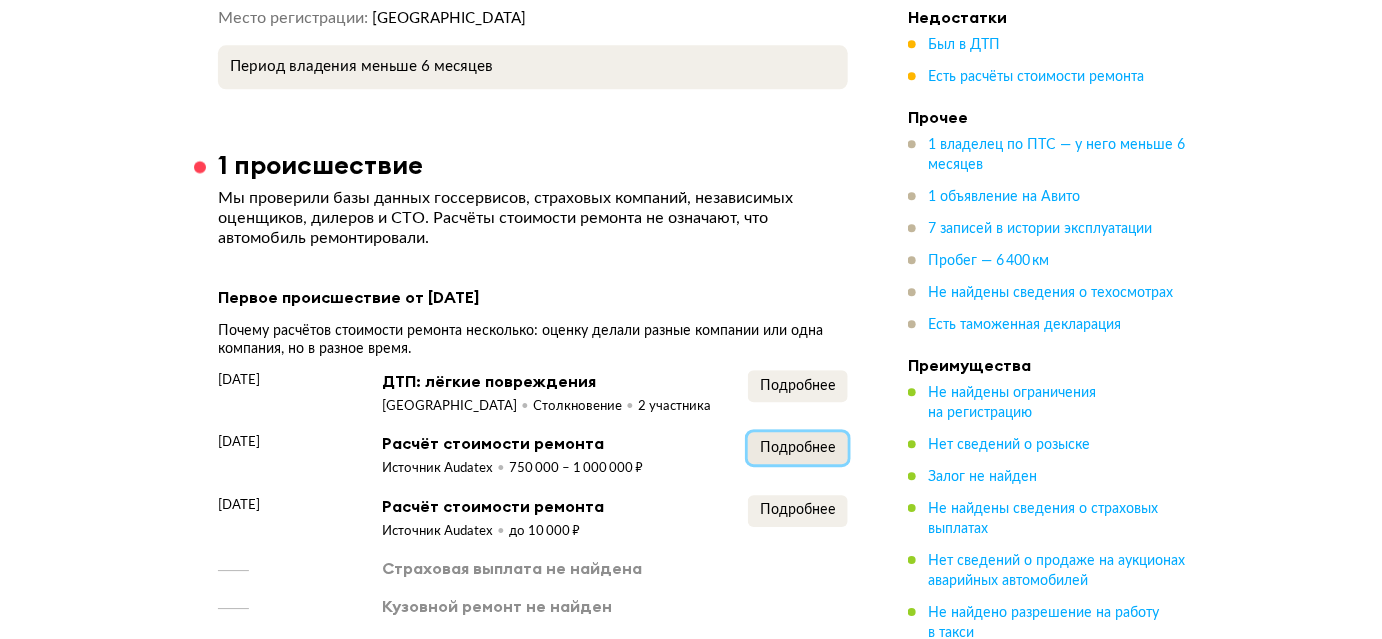click on "Подробнее" at bounding box center (798, 448) 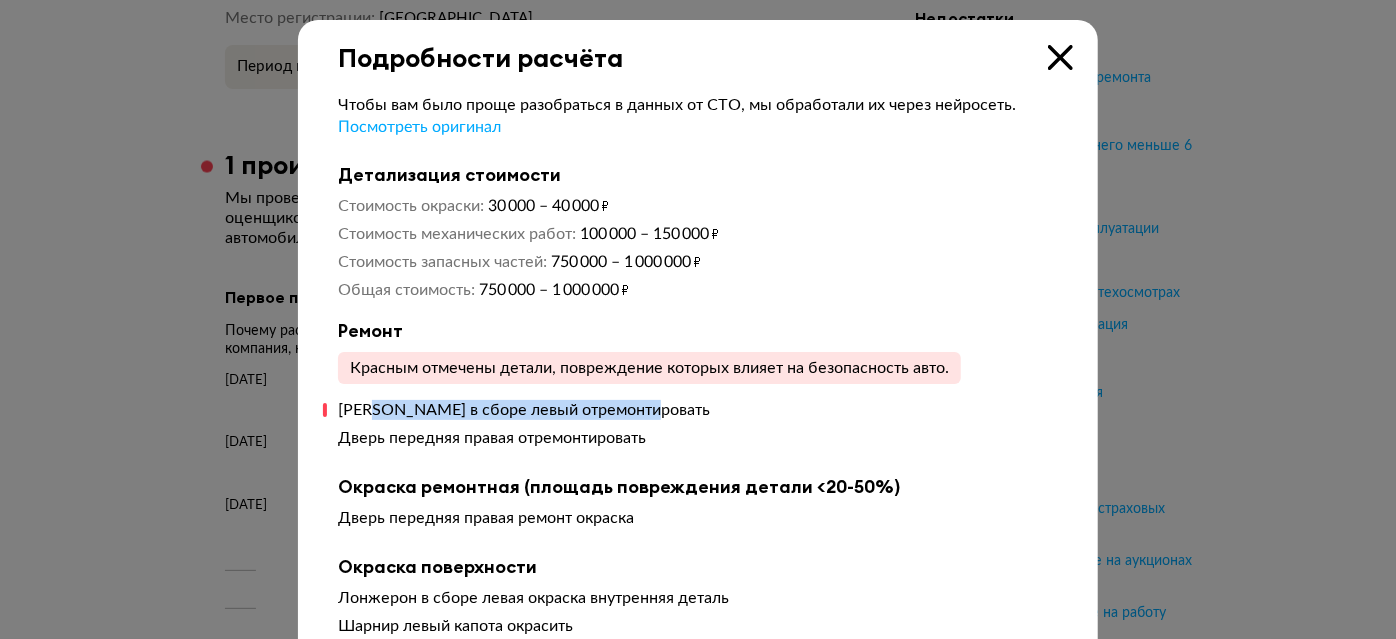 drag, startPoint x: 373, startPoint y: 411, endPoint x: 682, endPoint y: 425, distance: 309.317 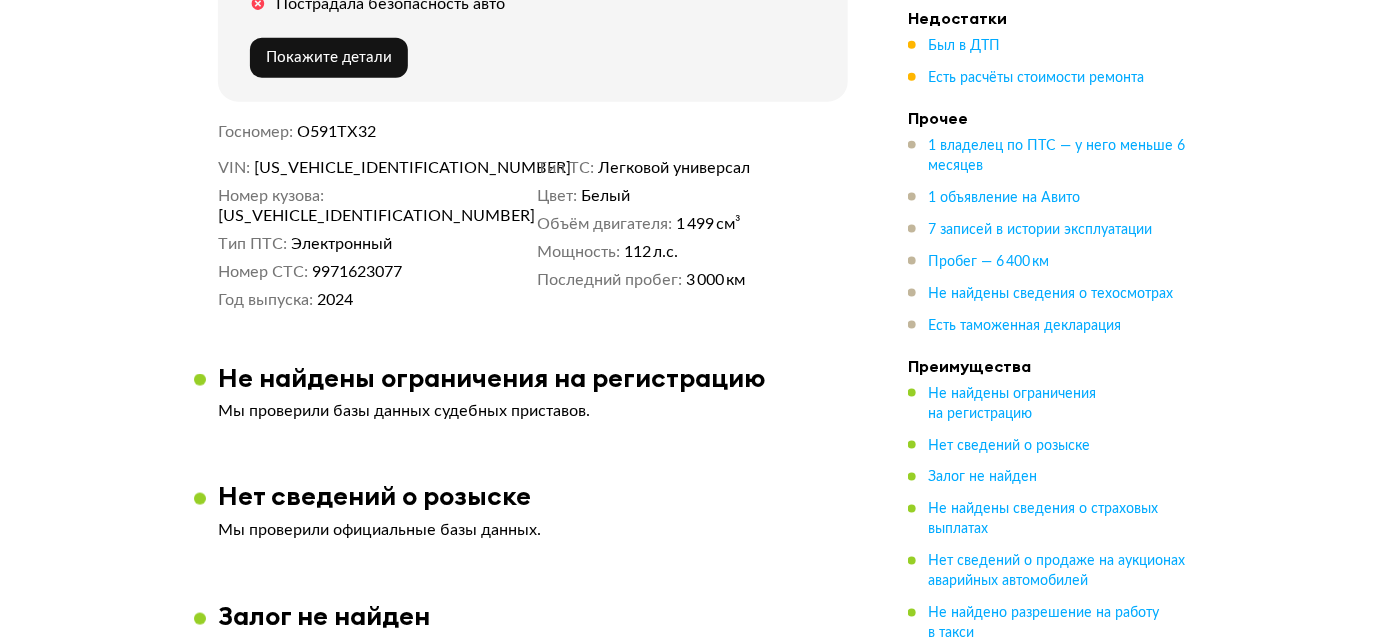 scroll, scrollTop: 806, scrollLeft: 0, axis: vertical 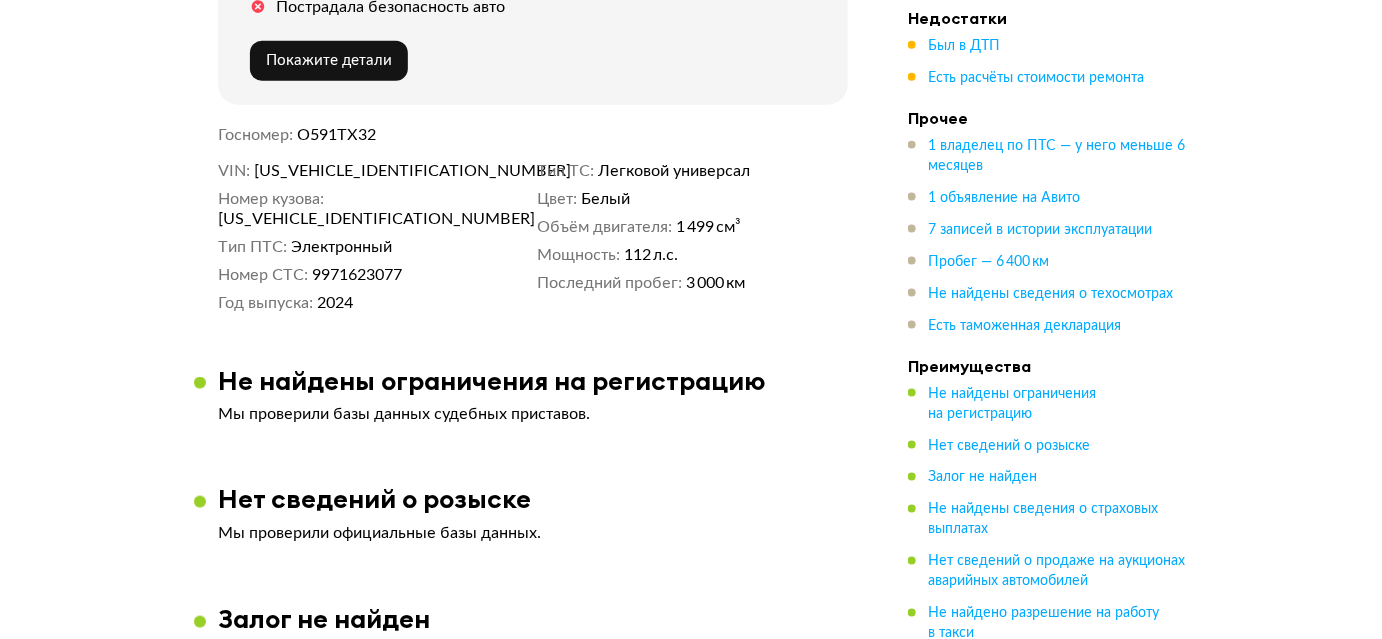 click on "О591ТХ32" at bounding box center [337, 135] 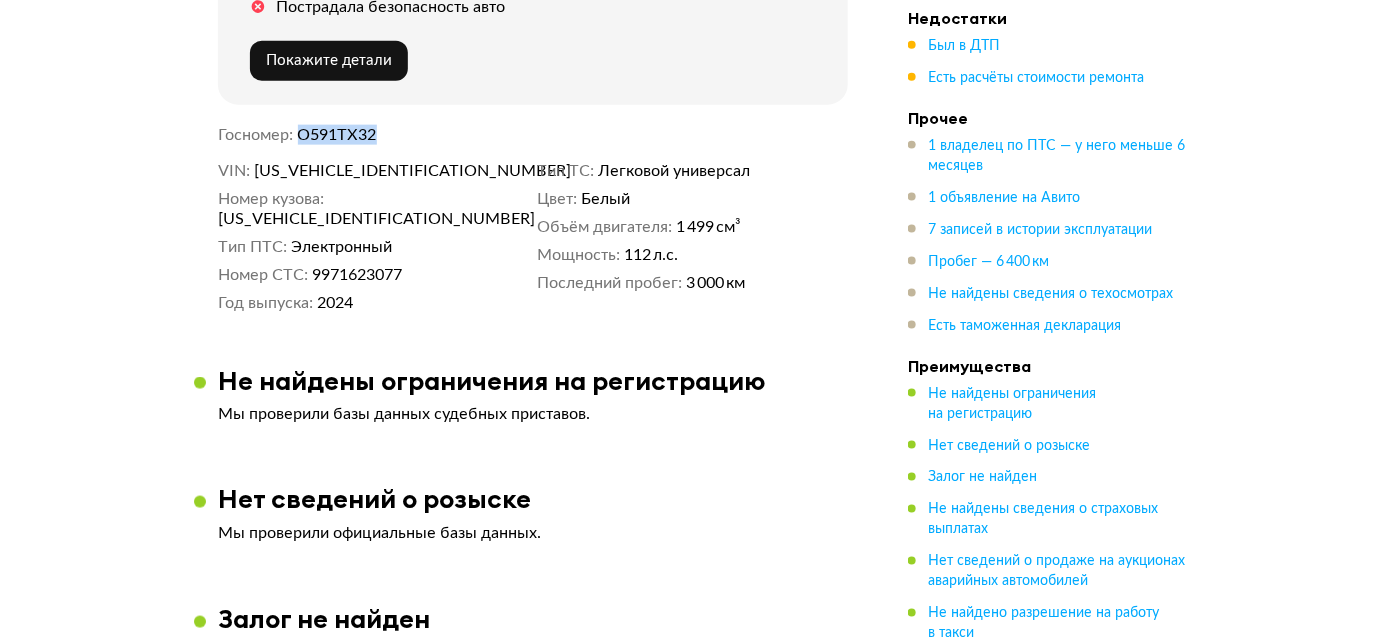 click on "О591ТХ32" at bounding box center (337, 135) 